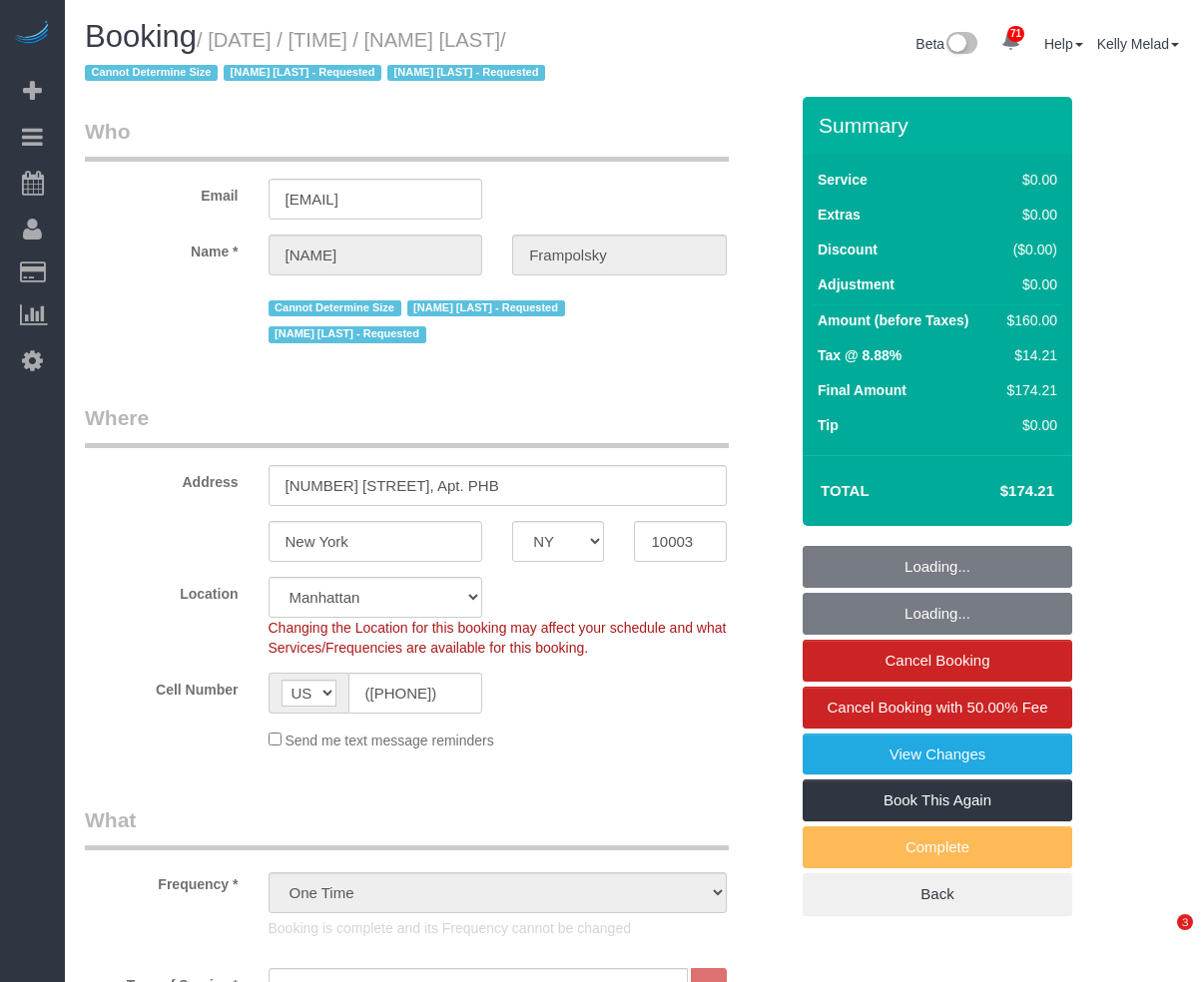 select on "NY" 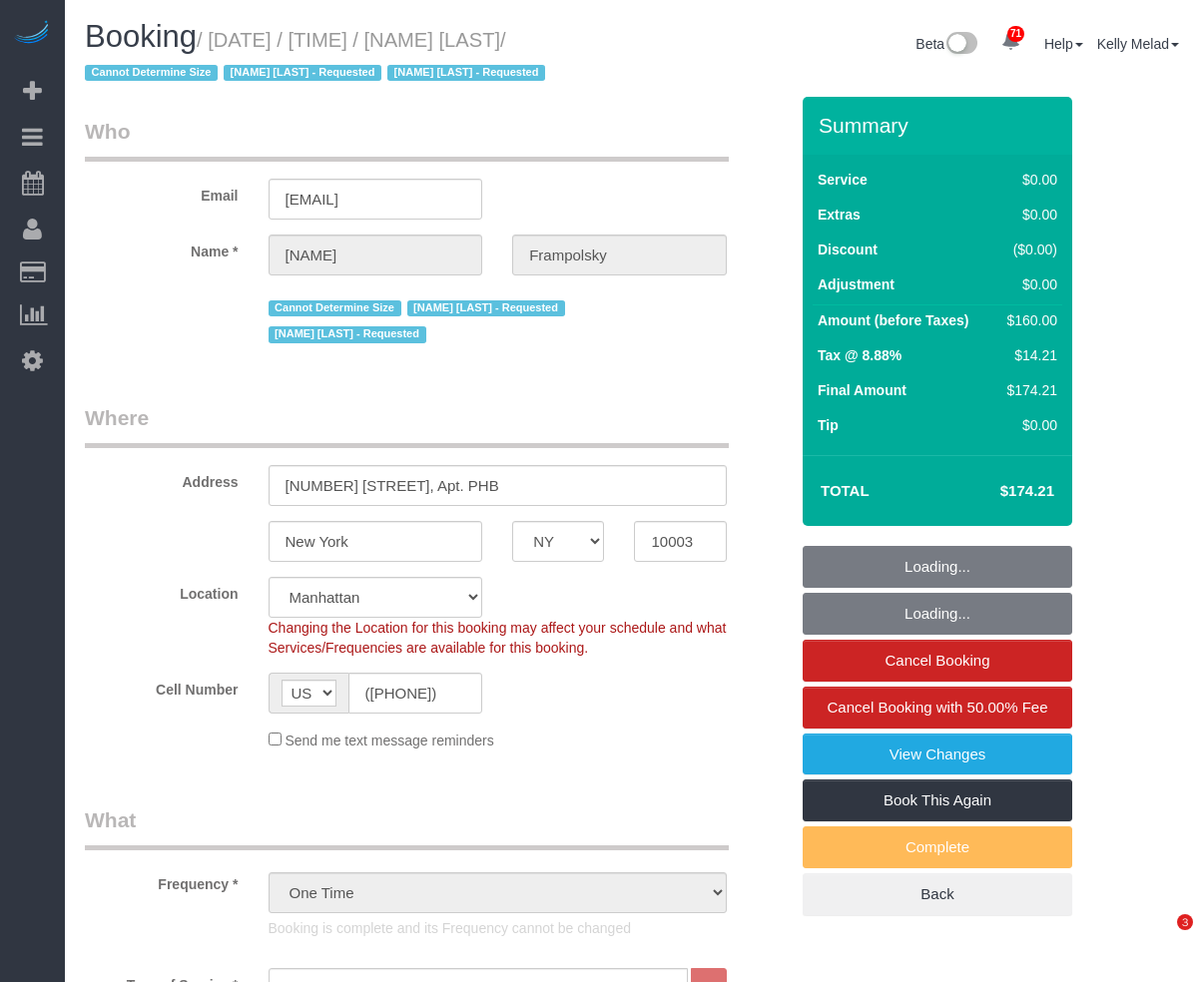 select on "spot1" 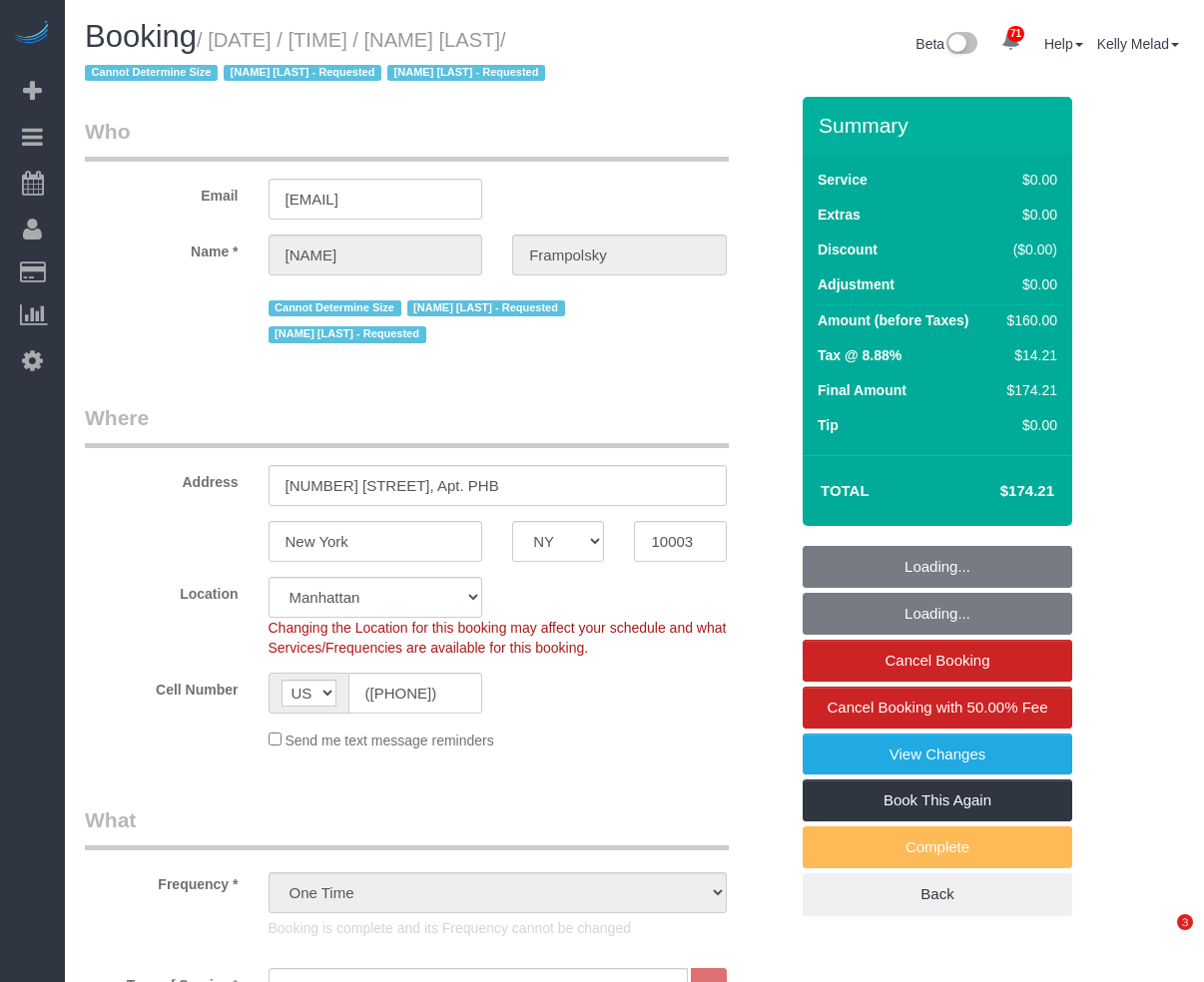 select on "1" 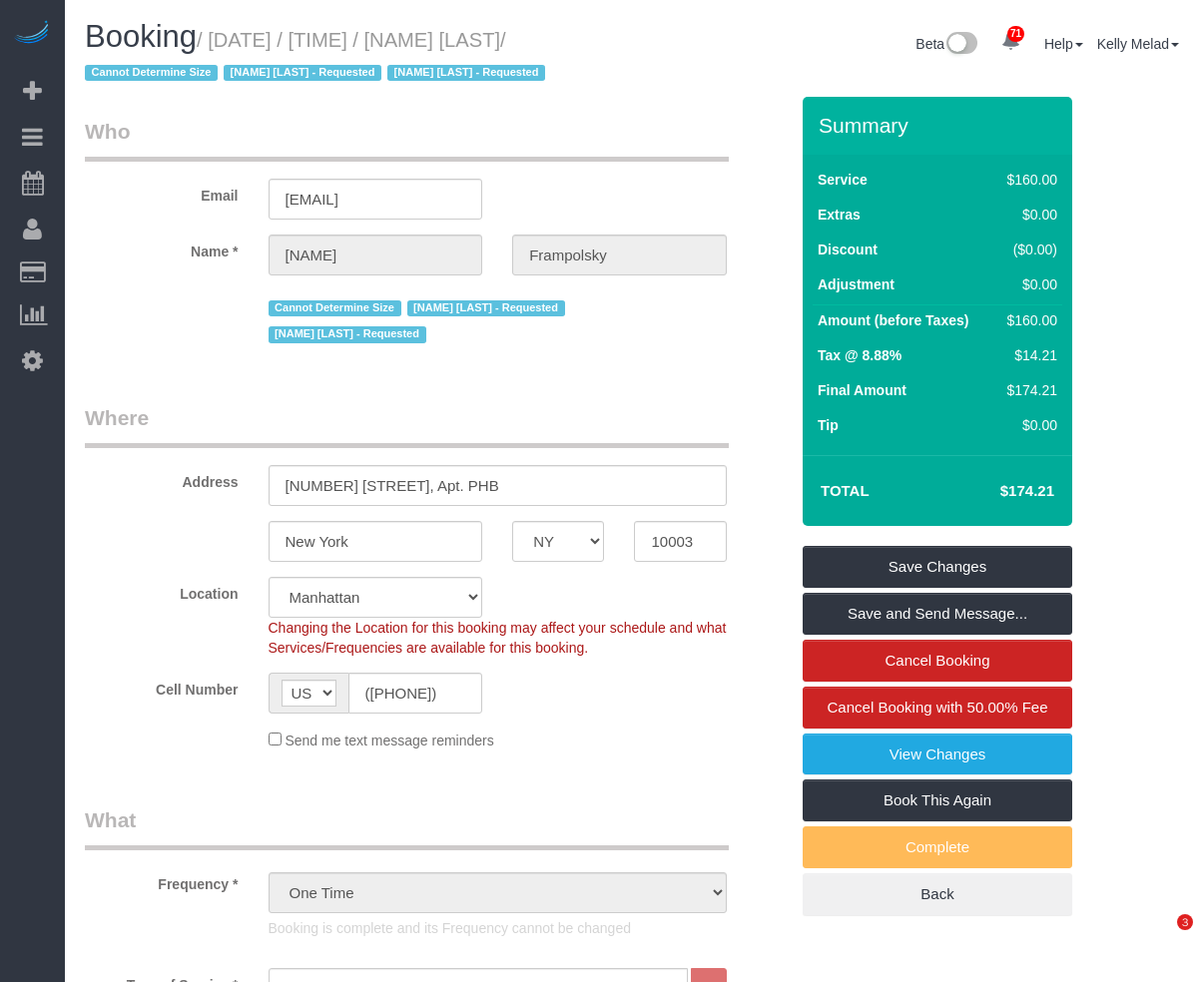 scroll, scrollTop: 0, scrollLeft: 0, axis: both 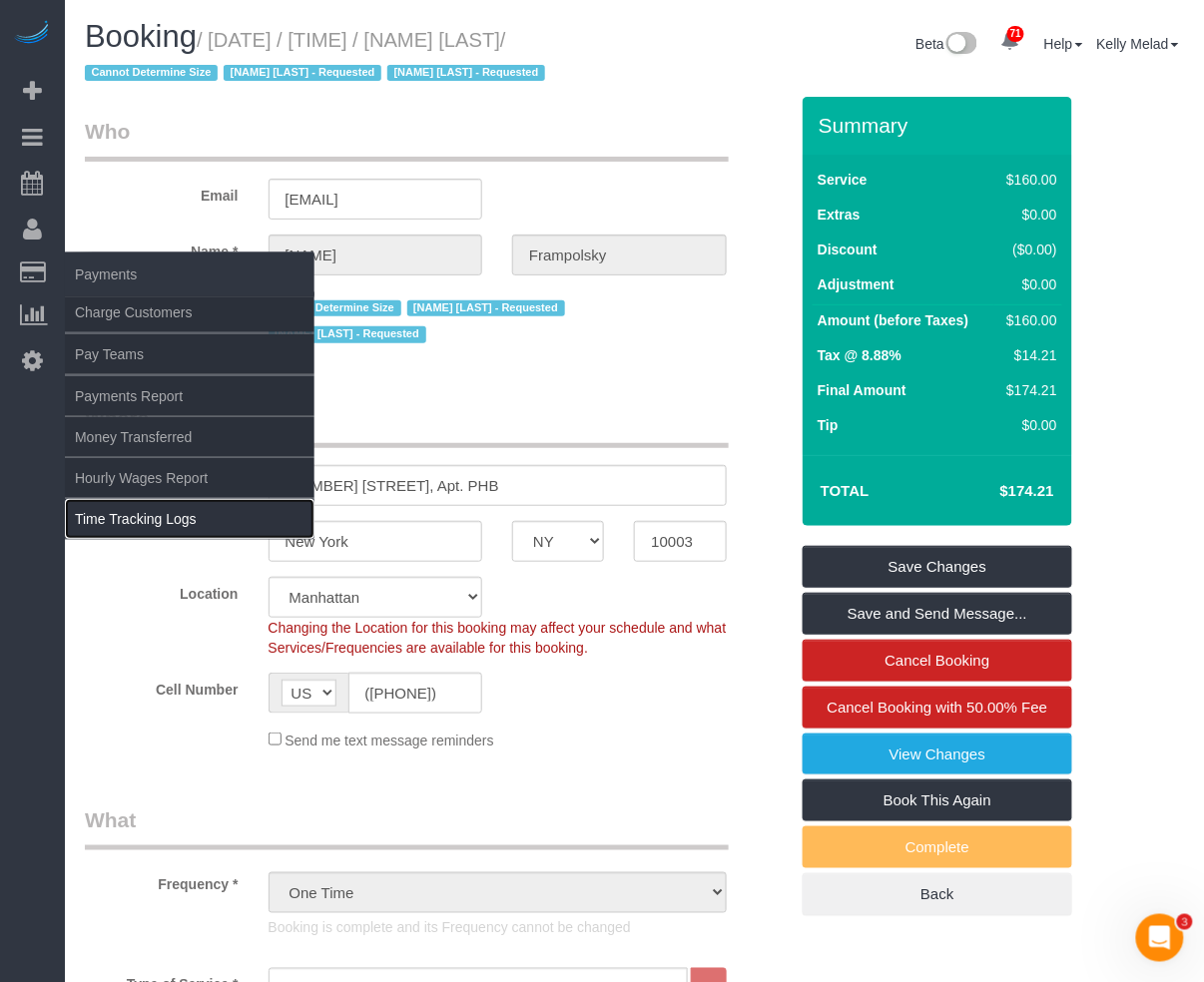 click on "Time Tracking Logs" at bounding box center [190, 519] 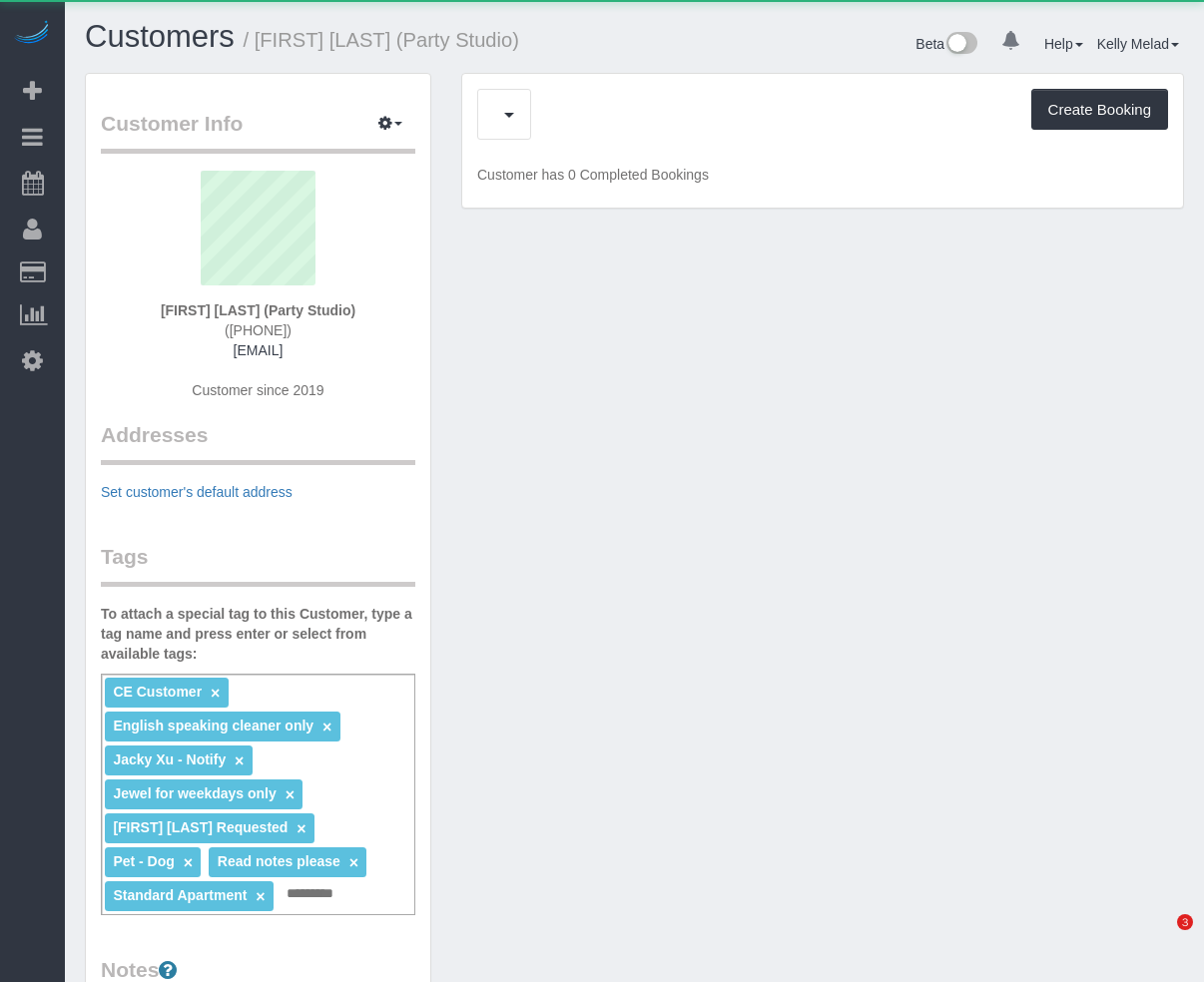 scroll, scrollTop: 0, scrollLeft: 0, axis: both 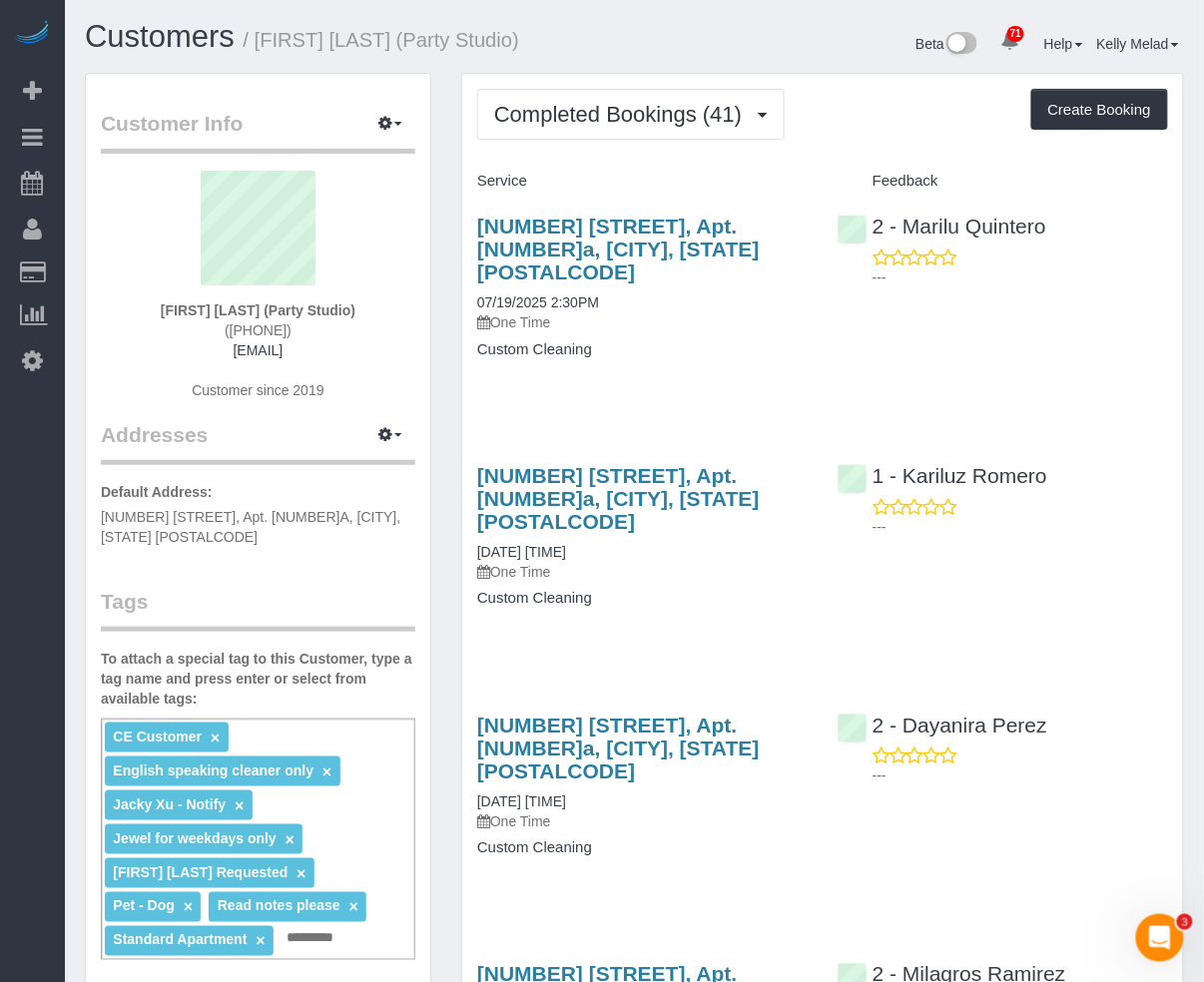 click on "Service
Feedback
[NUMBER] [STREET], Apt. [NUMBER]a, [CITY], [STATE] [POSTALCODE]
[DATE] [TIME]
One Time
Custom Cleaning
[NUMBER] - [FIRST] [LAST]
---
[NUMBER] [STREET], Apt. [NUMBER]a, [CITY], [STATE] [POSTALCODE]
[DATE] [TIME]
One Time" at bounding box center (823, 3272) 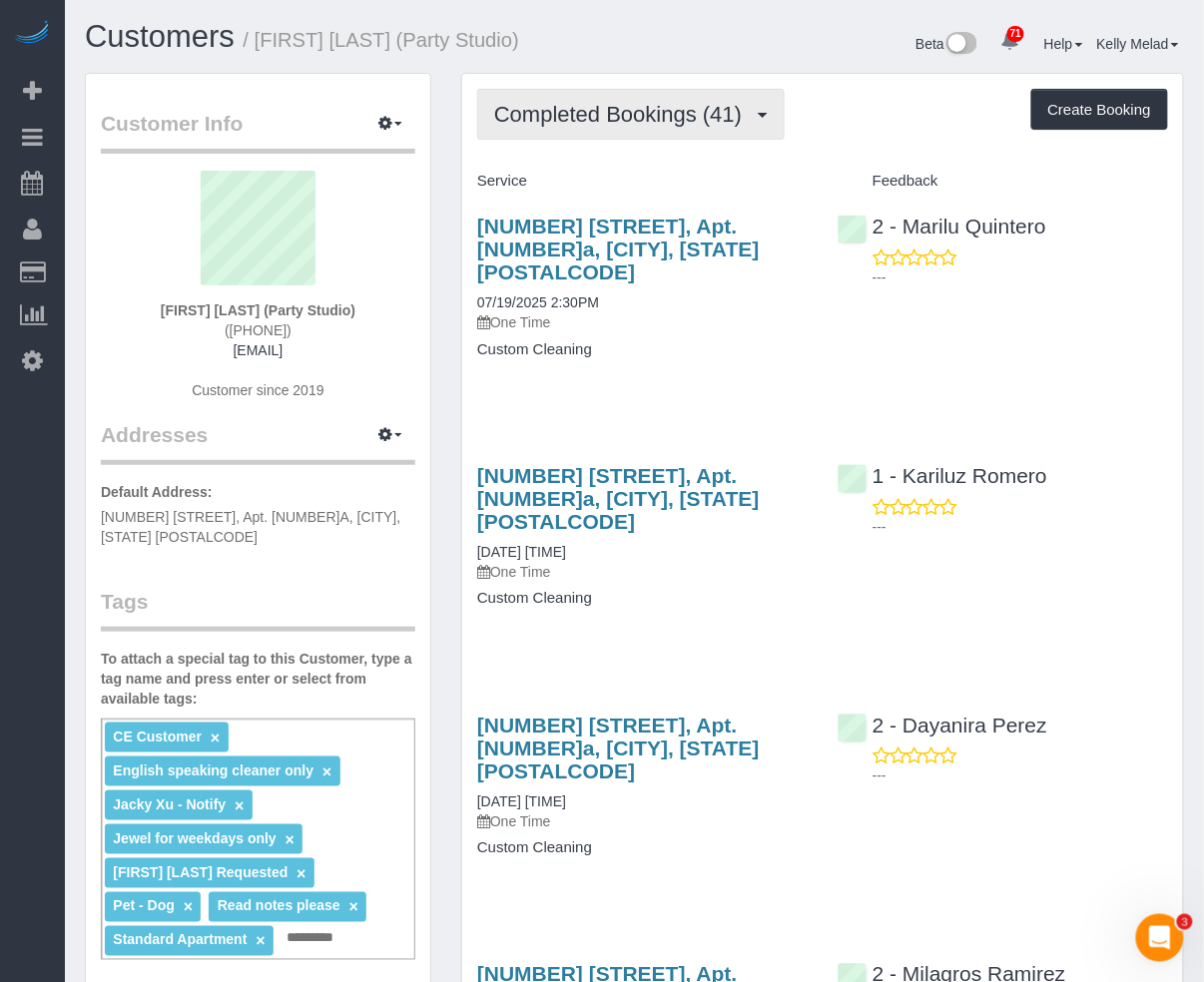 click on "Completed Bookings (41)" at bounding box center [631, 114] 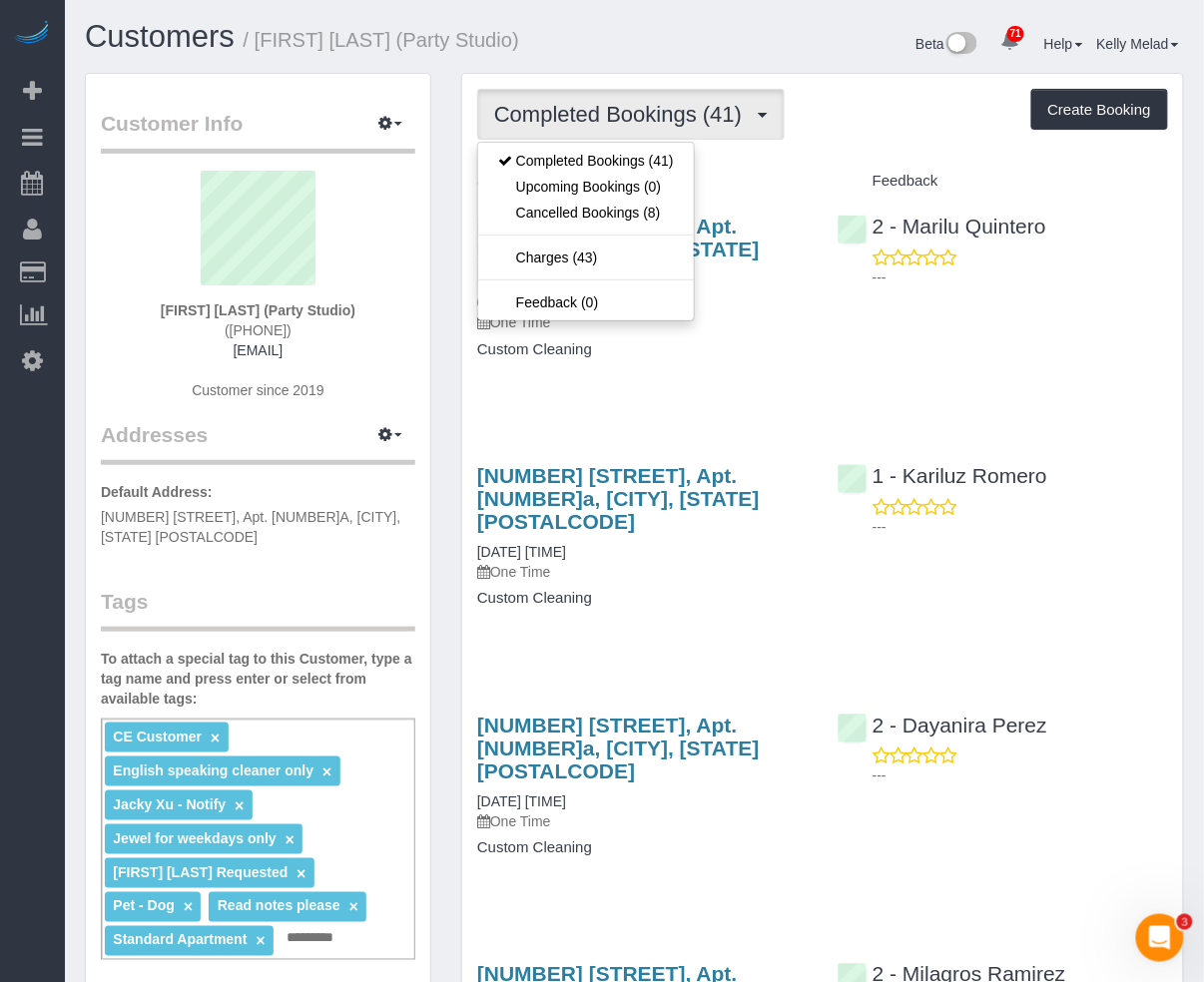 click on "---" at bounding box center [1020, 527] 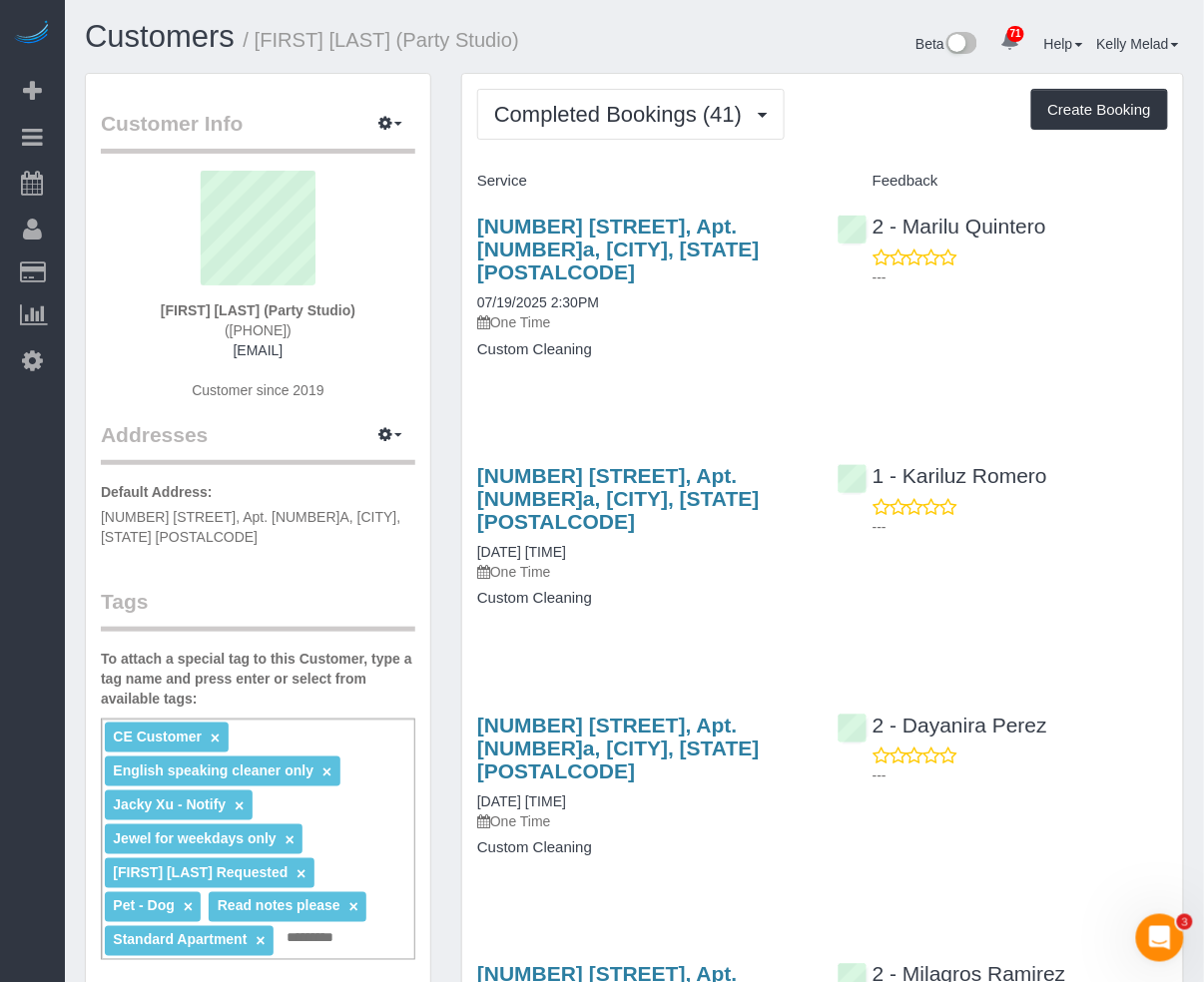 click on "2 Blue Slip, Apt. 35a, Brooklyn, NY 11222
07/19/2025 2:30PM
One Time
Custom Cleaning
2 - Marilu Quintero
---" at bounding box center (823, 297) 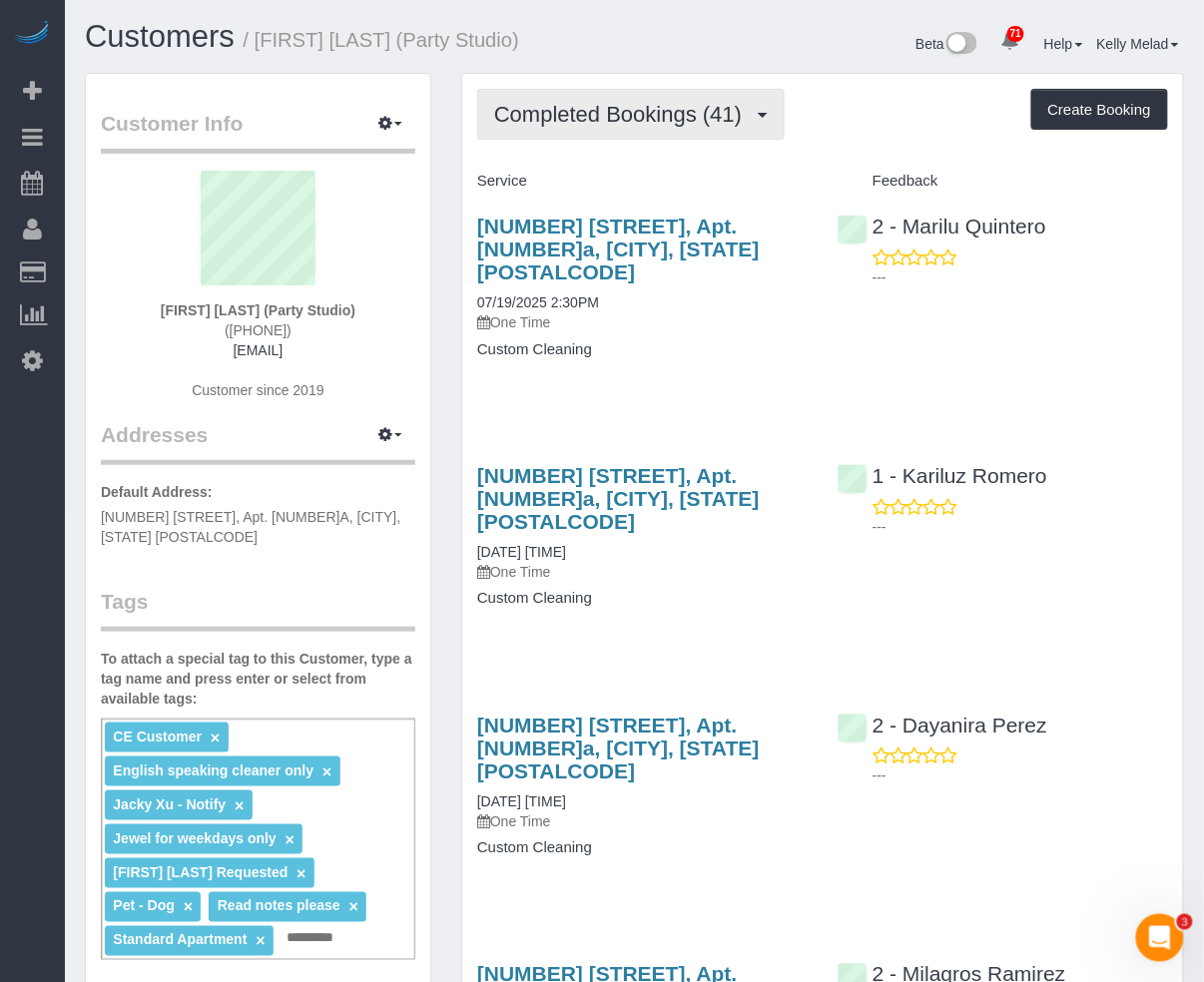click on "Completed Bookings (41)" at bounding box center [623, 114] 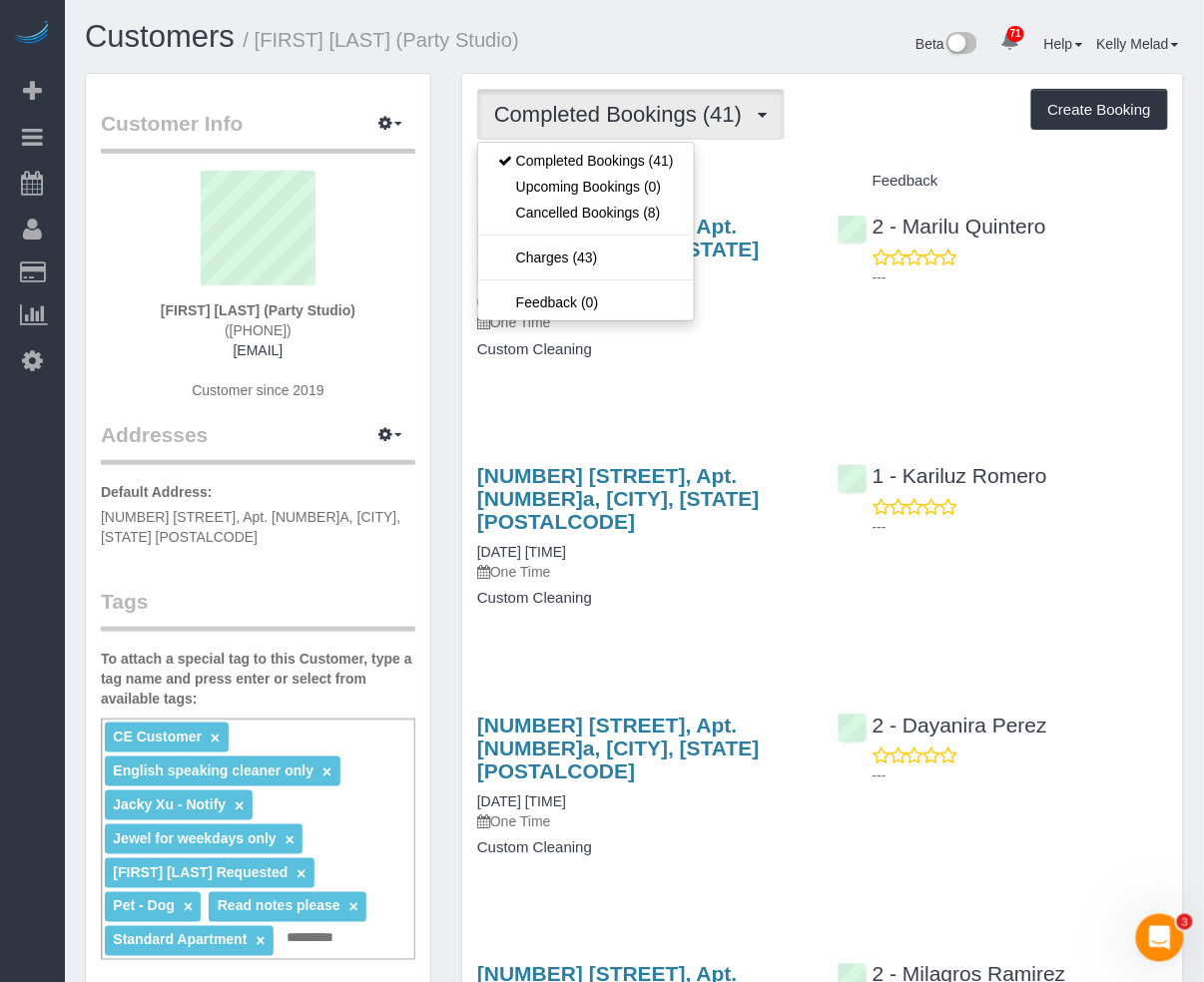 click on "Jesse Pliner (Party Studio)
(917) 655-3531
jessepliner@me.com
Customer since 2019" at bounding box center (258, 295) 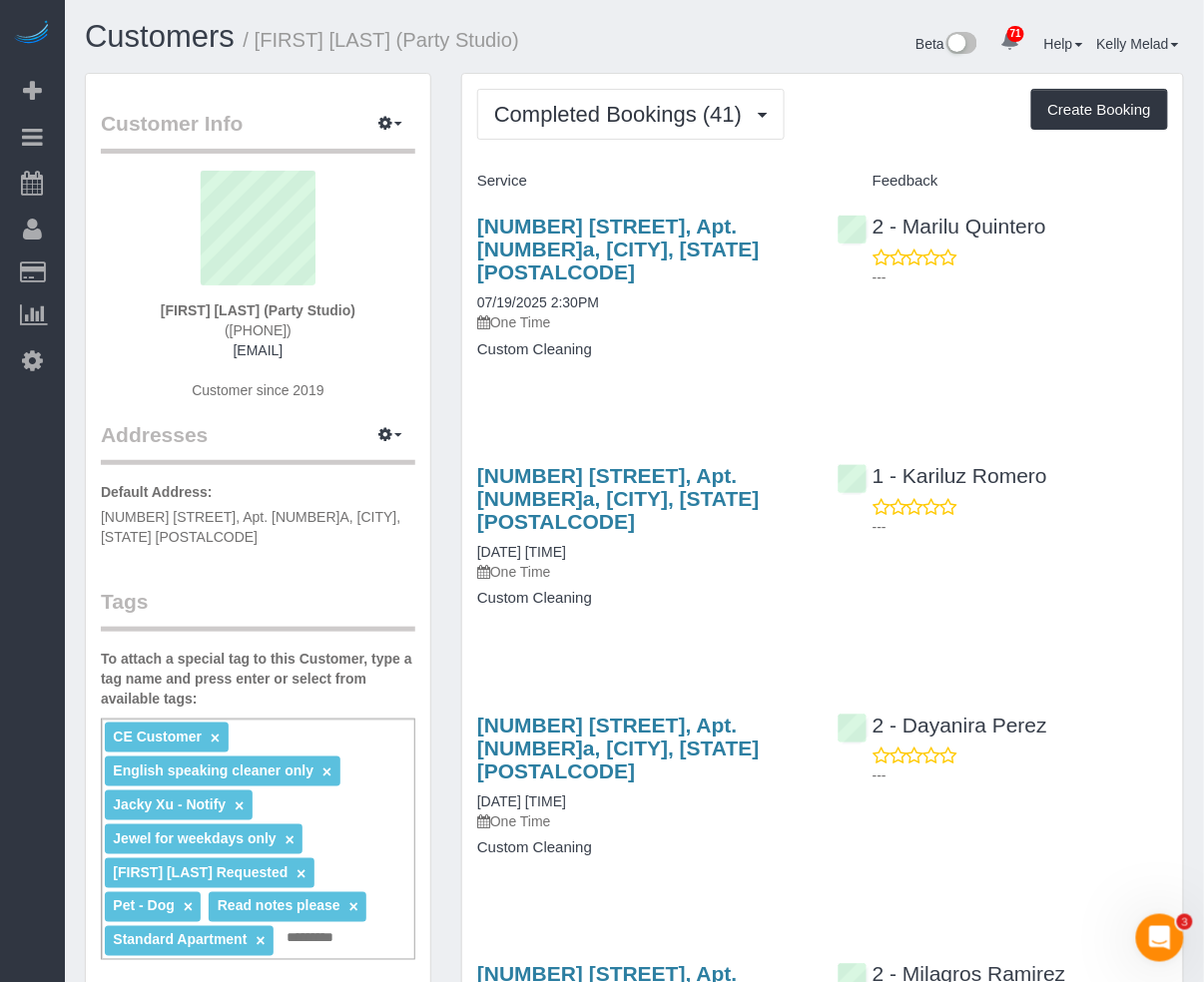 drag, startPoint x: 164, startPoint y: 299, endPoint x: 359, endPoint y: 297, distance: 195.01026 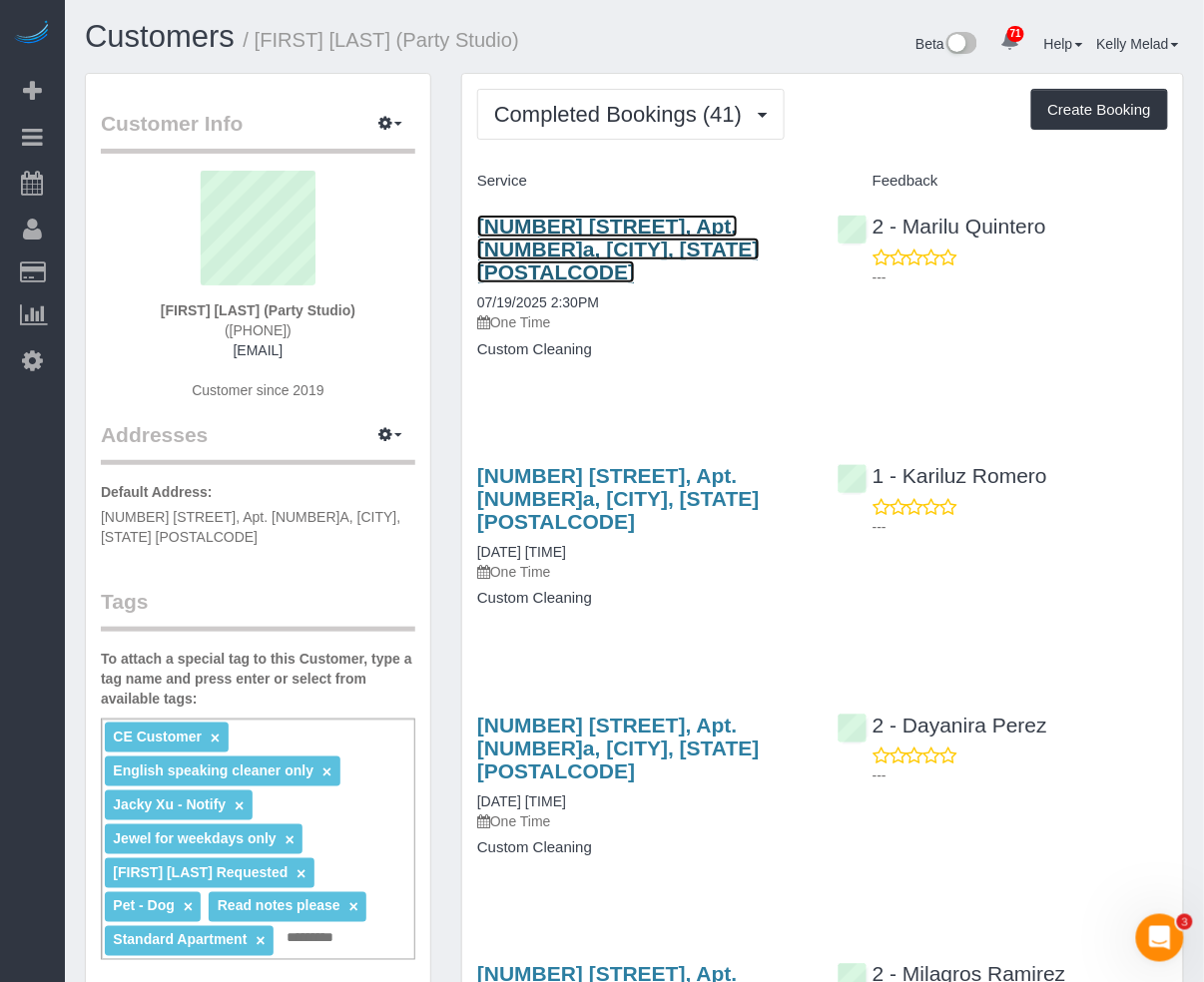 click on "2 Blue Slip, Apt. 35a, Brooklyn, NY 11222" at bounding box center (618, 248) 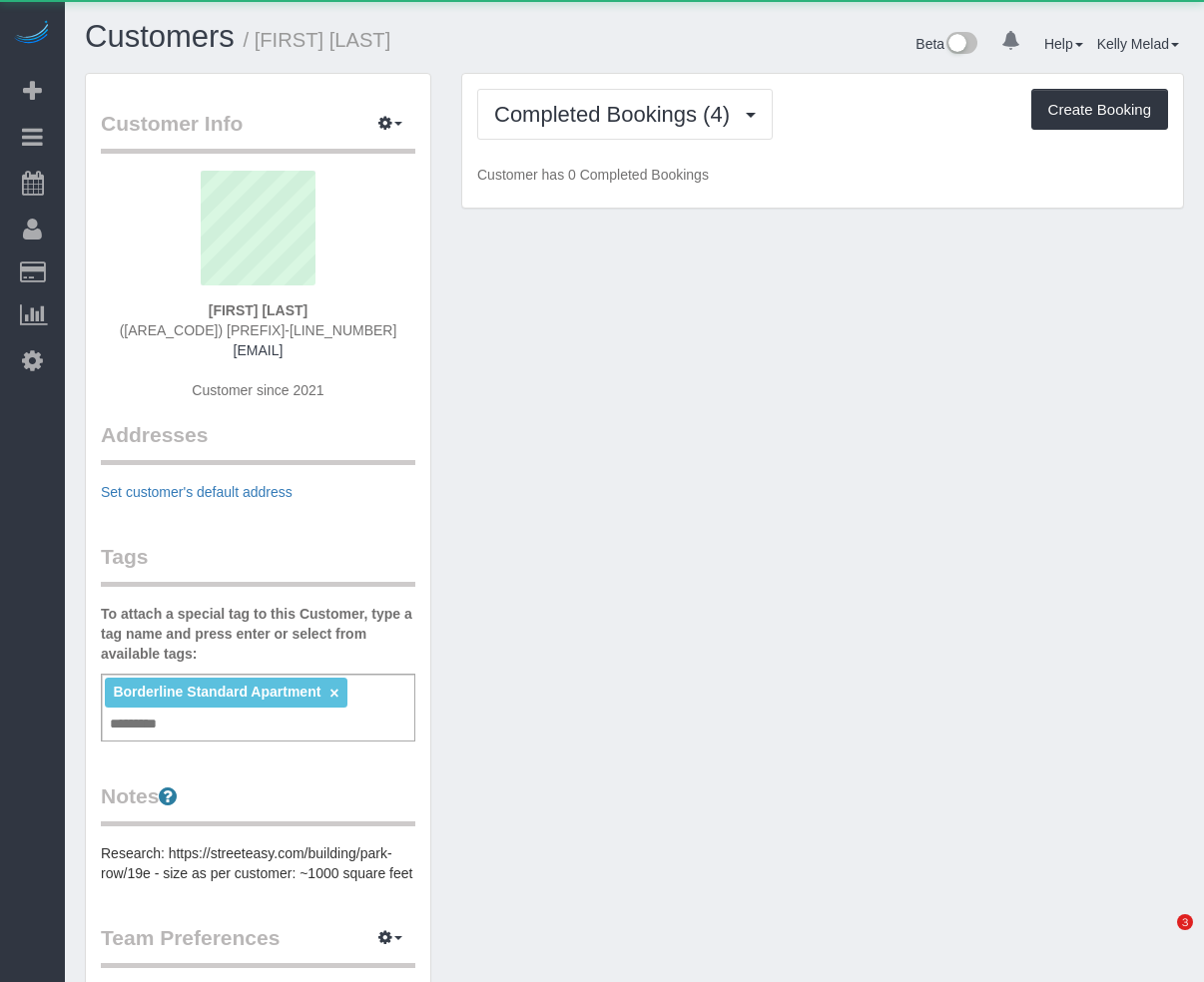 scroll, scrollTop: 0, scrollLeft: 0, axis: both 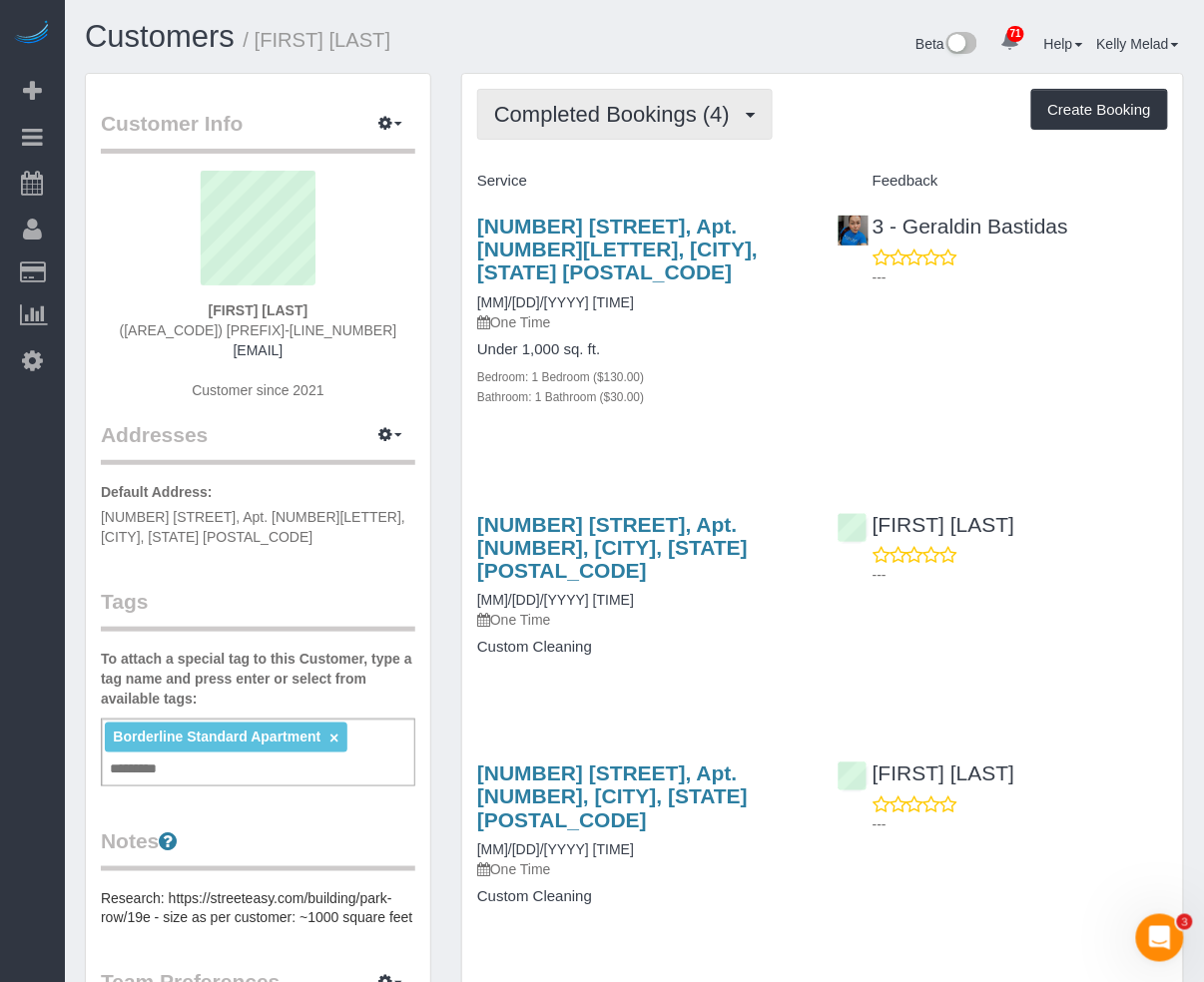 click on "Completed Bookings (4)" at bounding box center [625, 114] 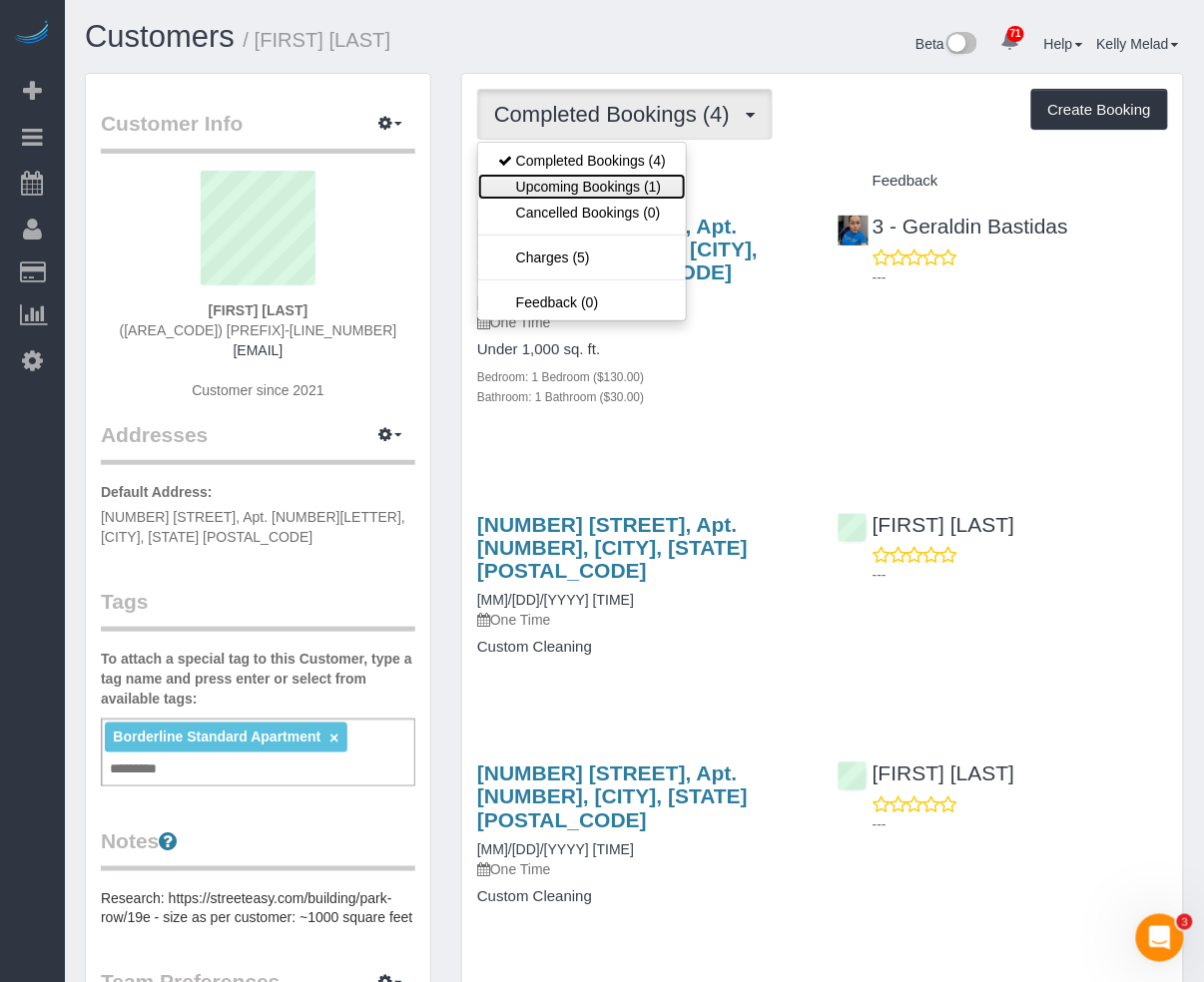 click on "Upcoming Bookings (1)" at bounding box center (582, 187) 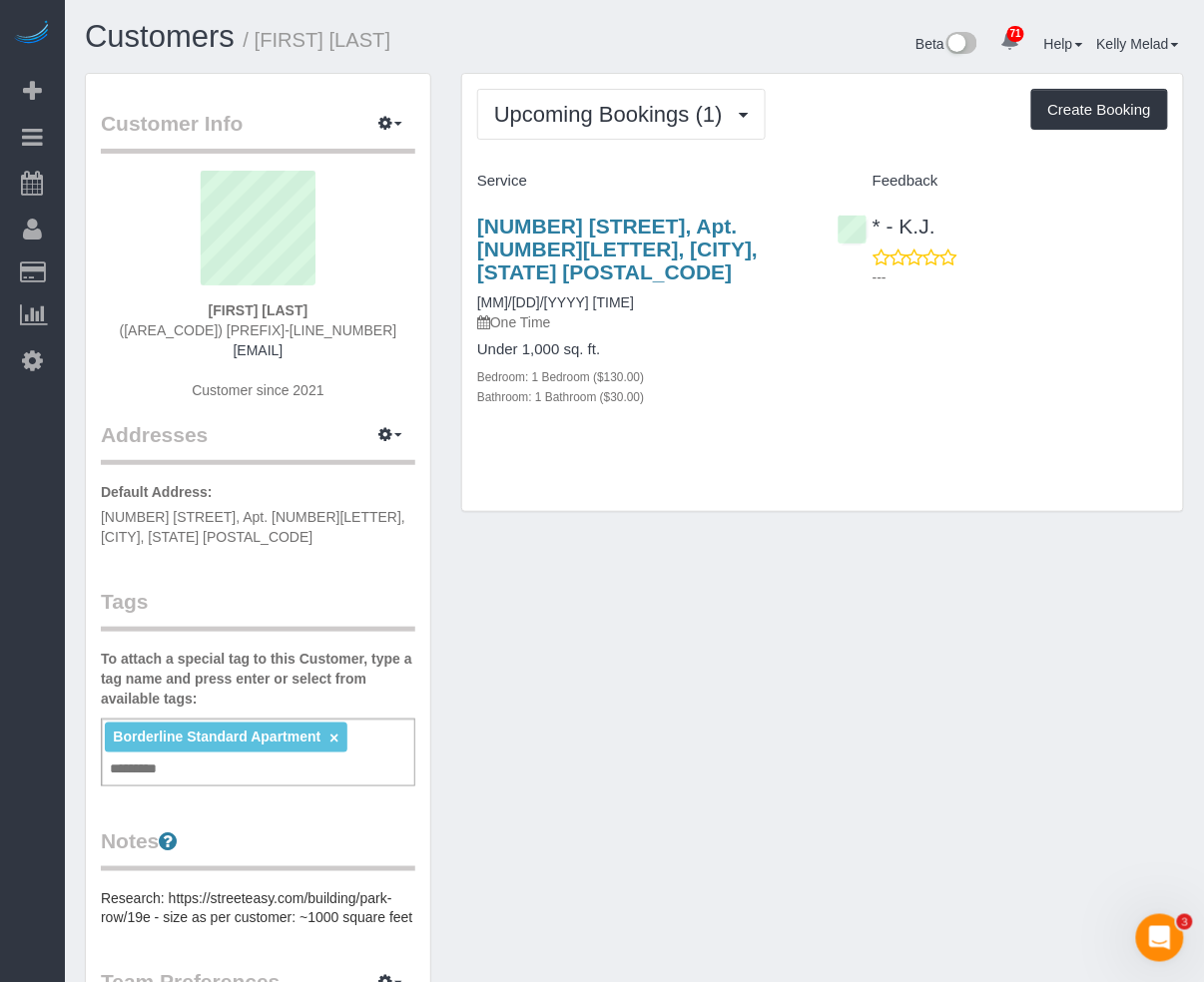 click on "15 Park Row, Apt. 19e, New York, NY 10038" at bounding box center (642, 248) 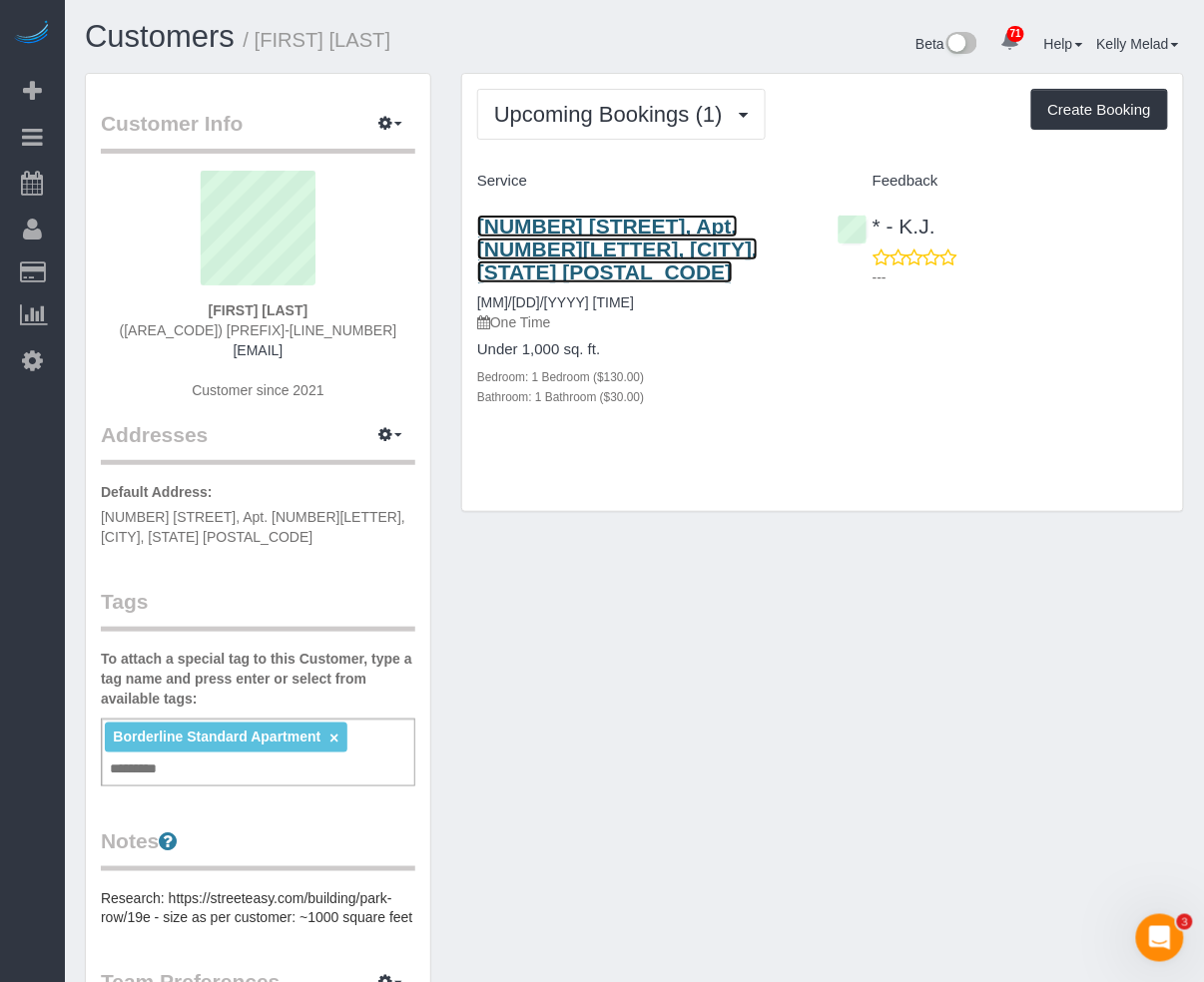 click on "15 Park Row, Apt. 19e, New York, NY 10038" at bounding box center [617, 248] 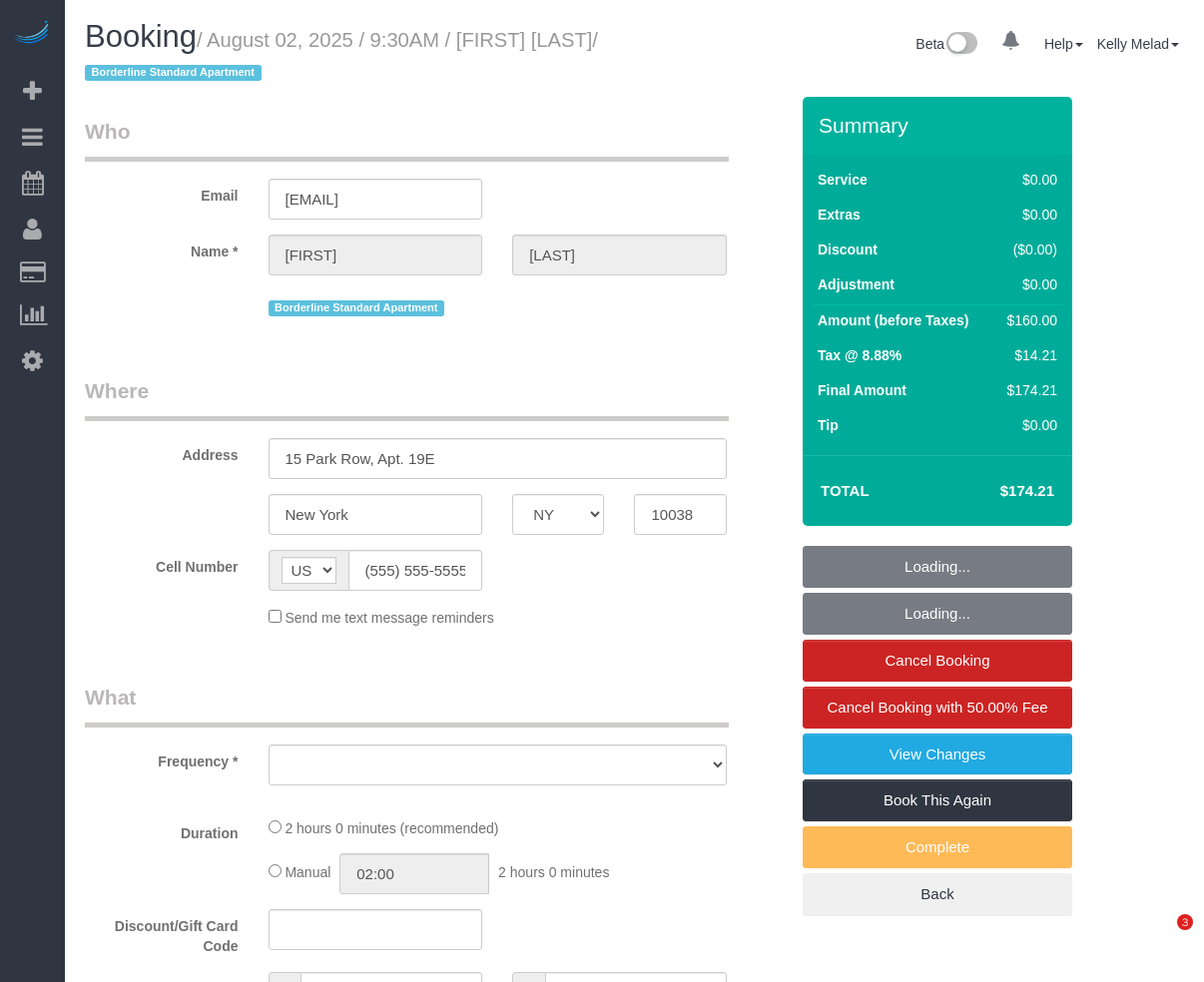 select on "NY" 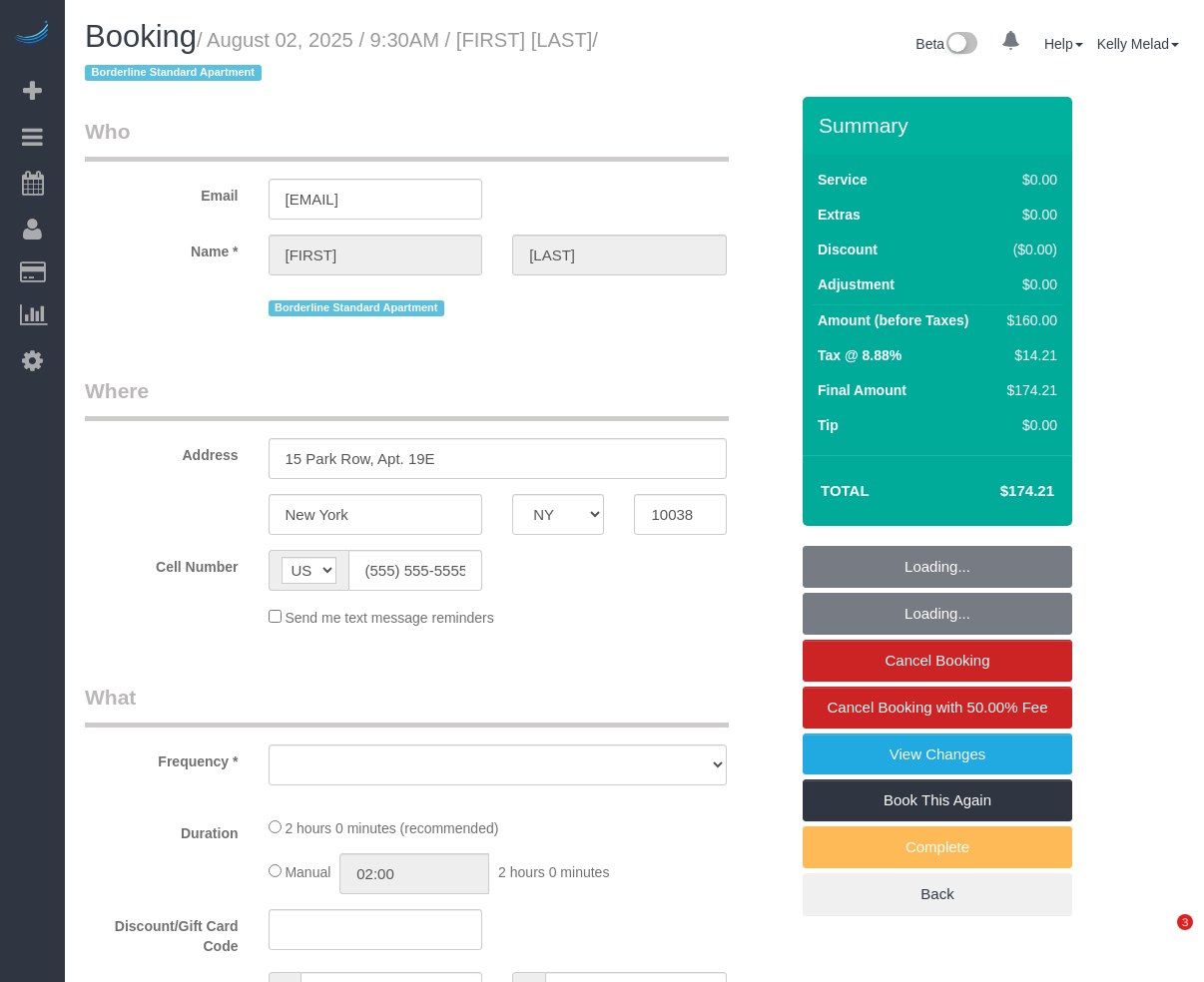 scroll, scrollTop: 0, scrollLeft: 0, axis: both 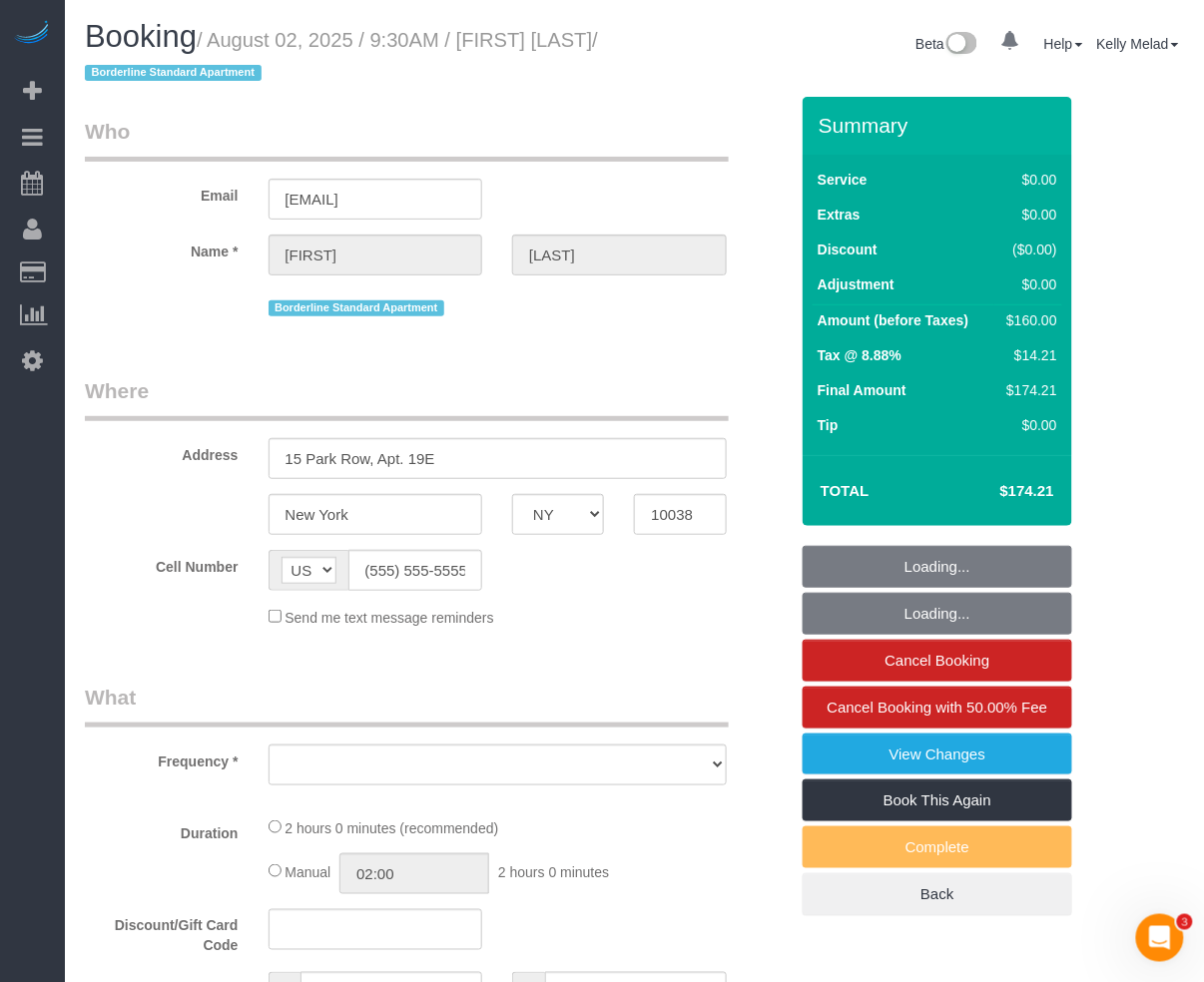 select on "number:57" 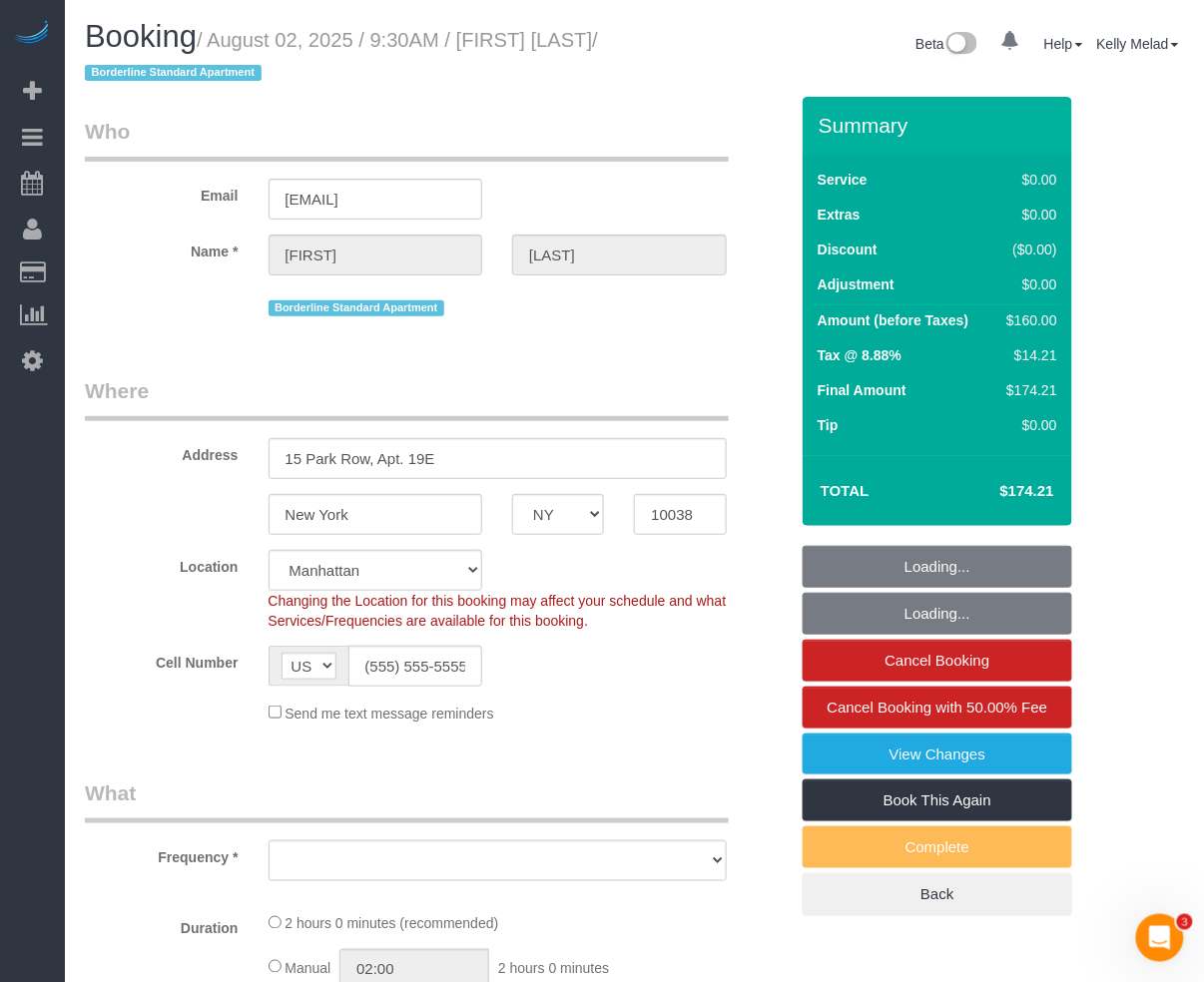 select on "object:966" 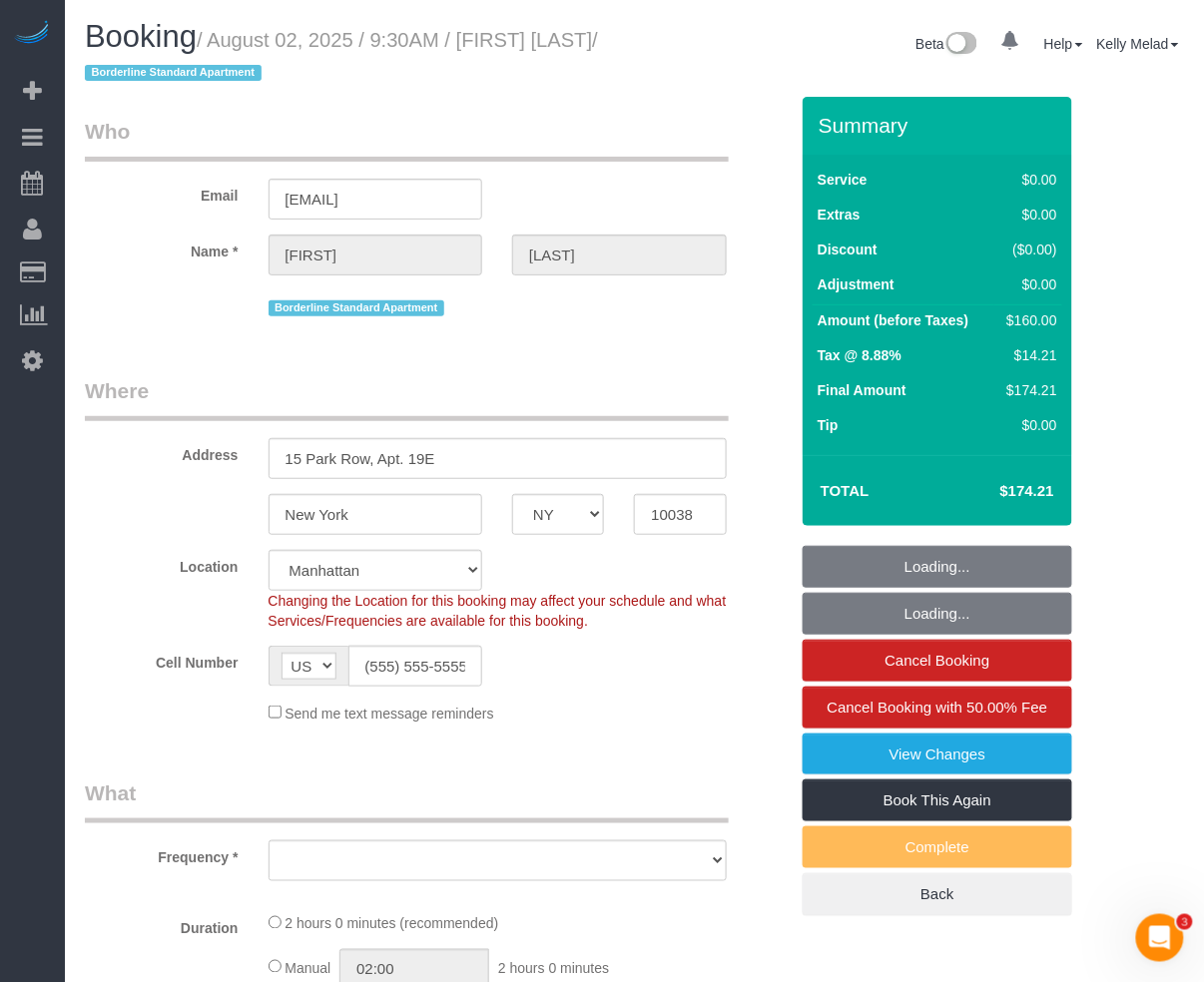 select on "string:stripe-pm_1RqKiI4VGloSiKo7jZWrXSWQ" 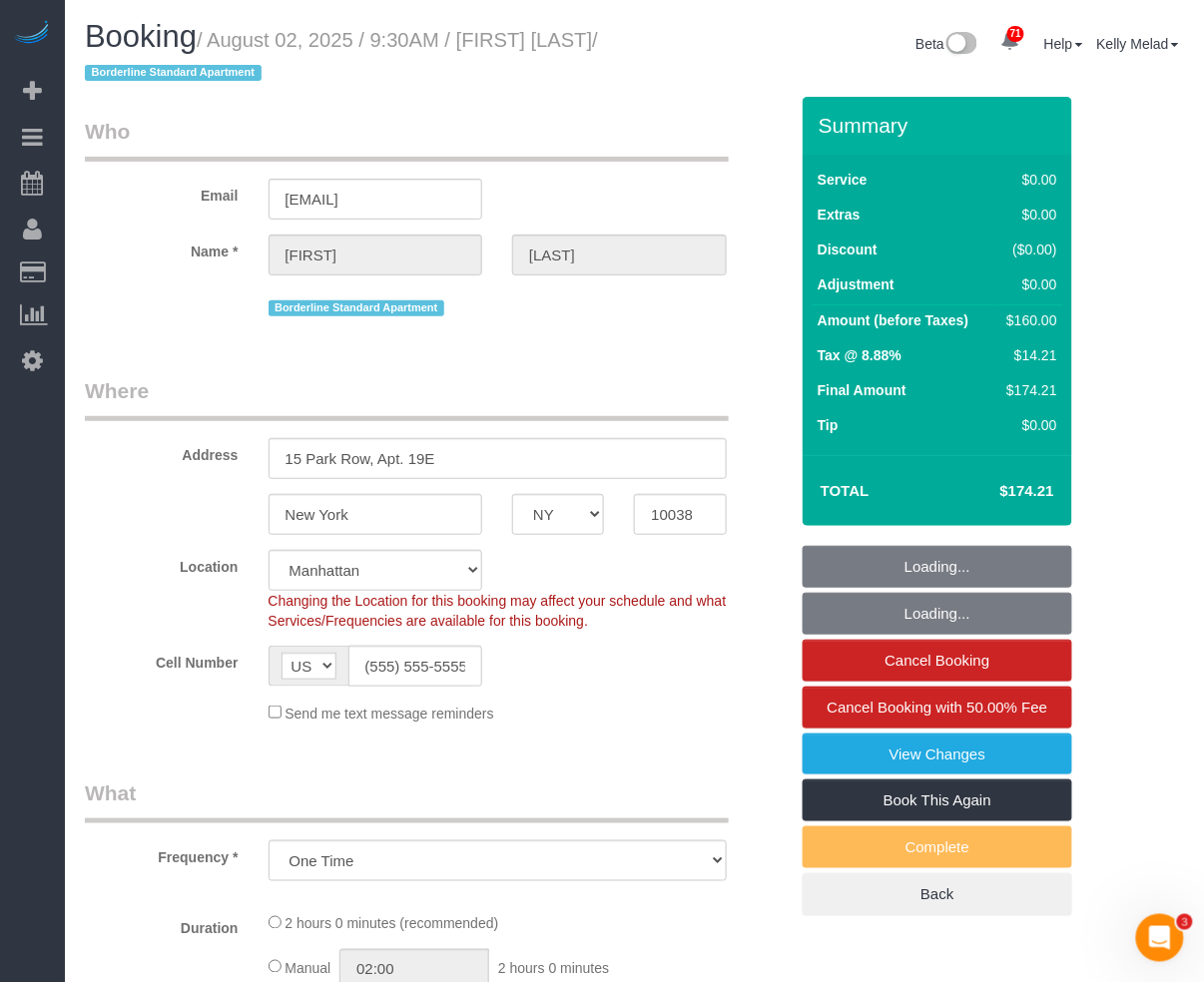 select on "object:984" 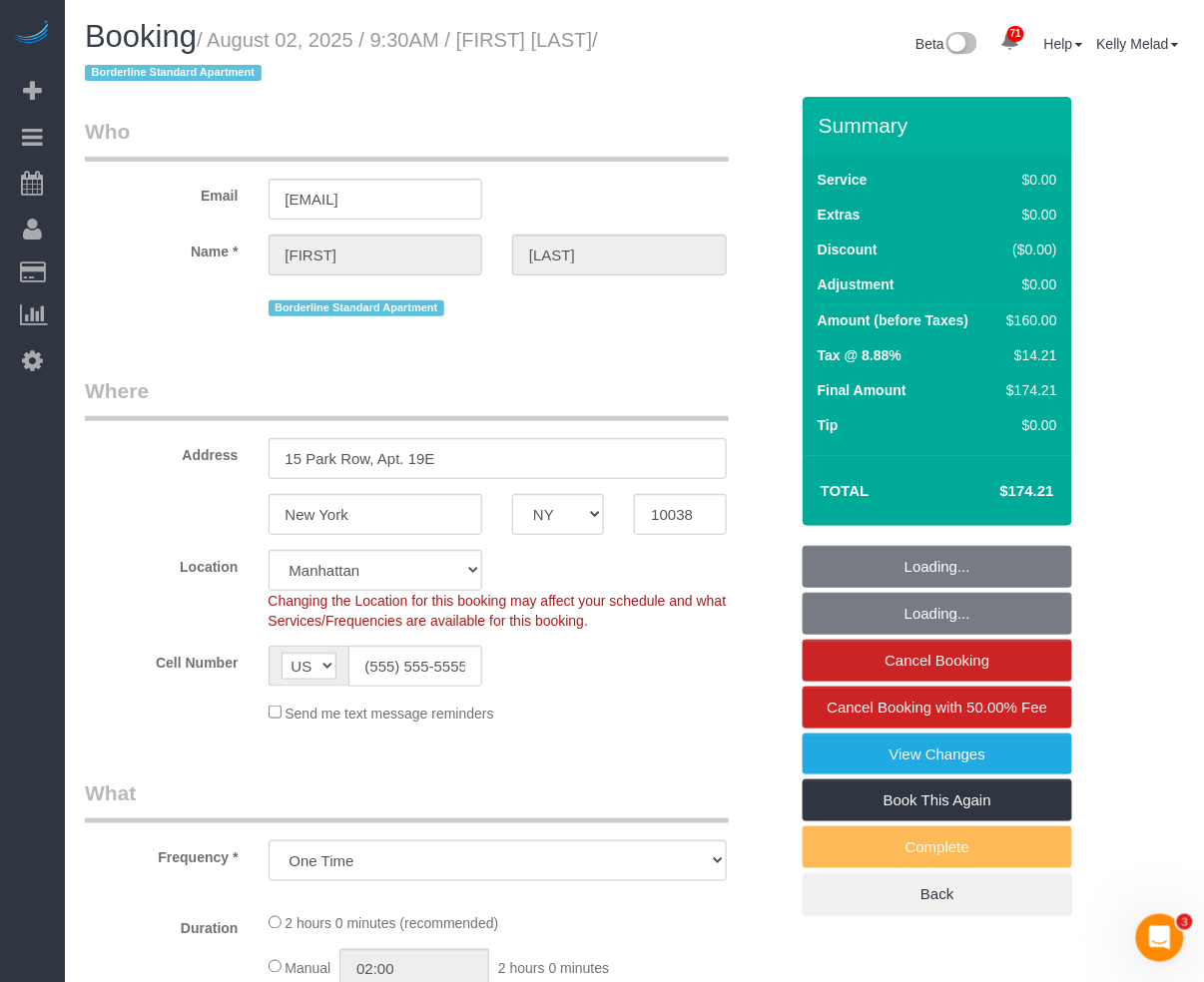 select on "1" 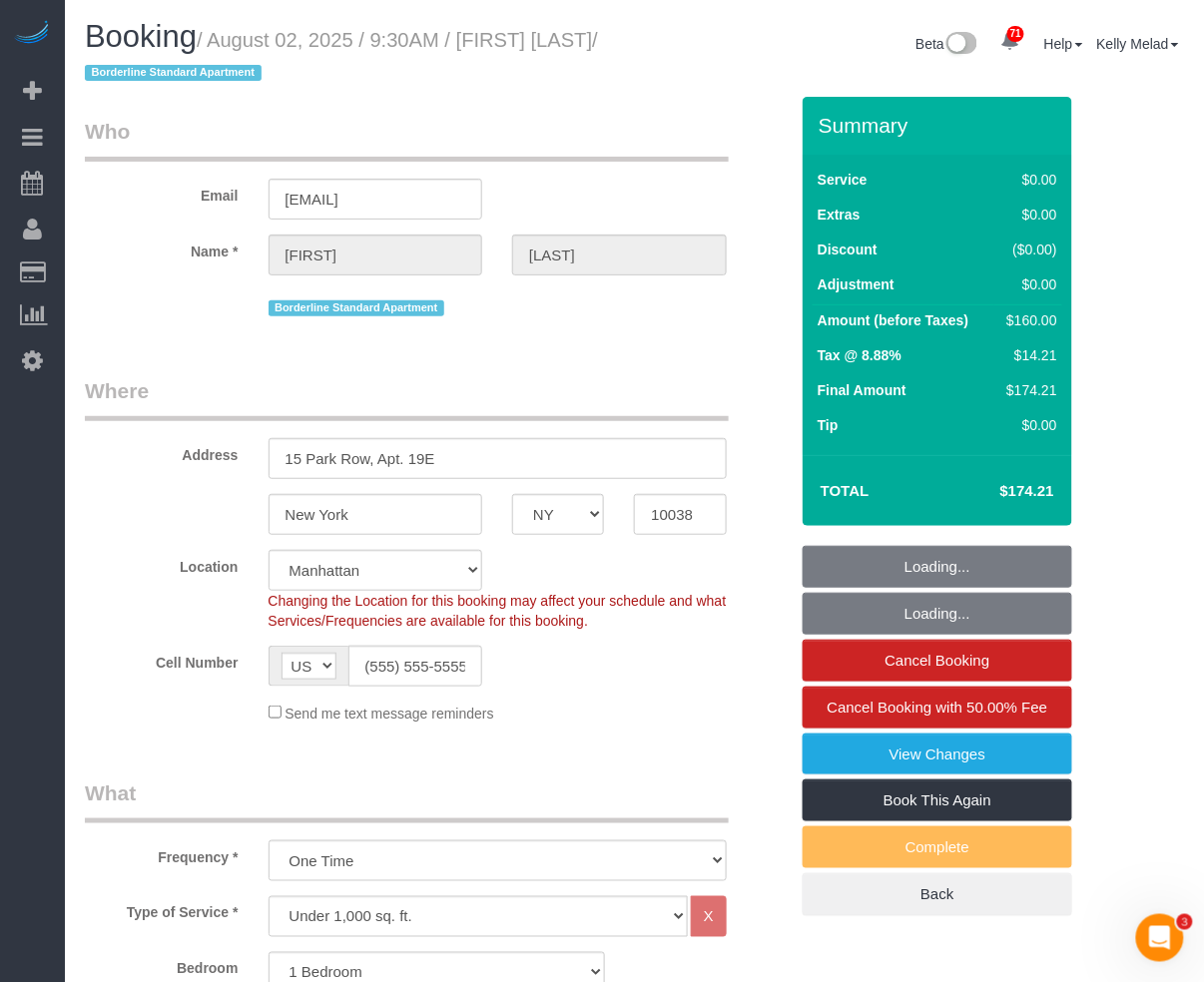 select on "1" 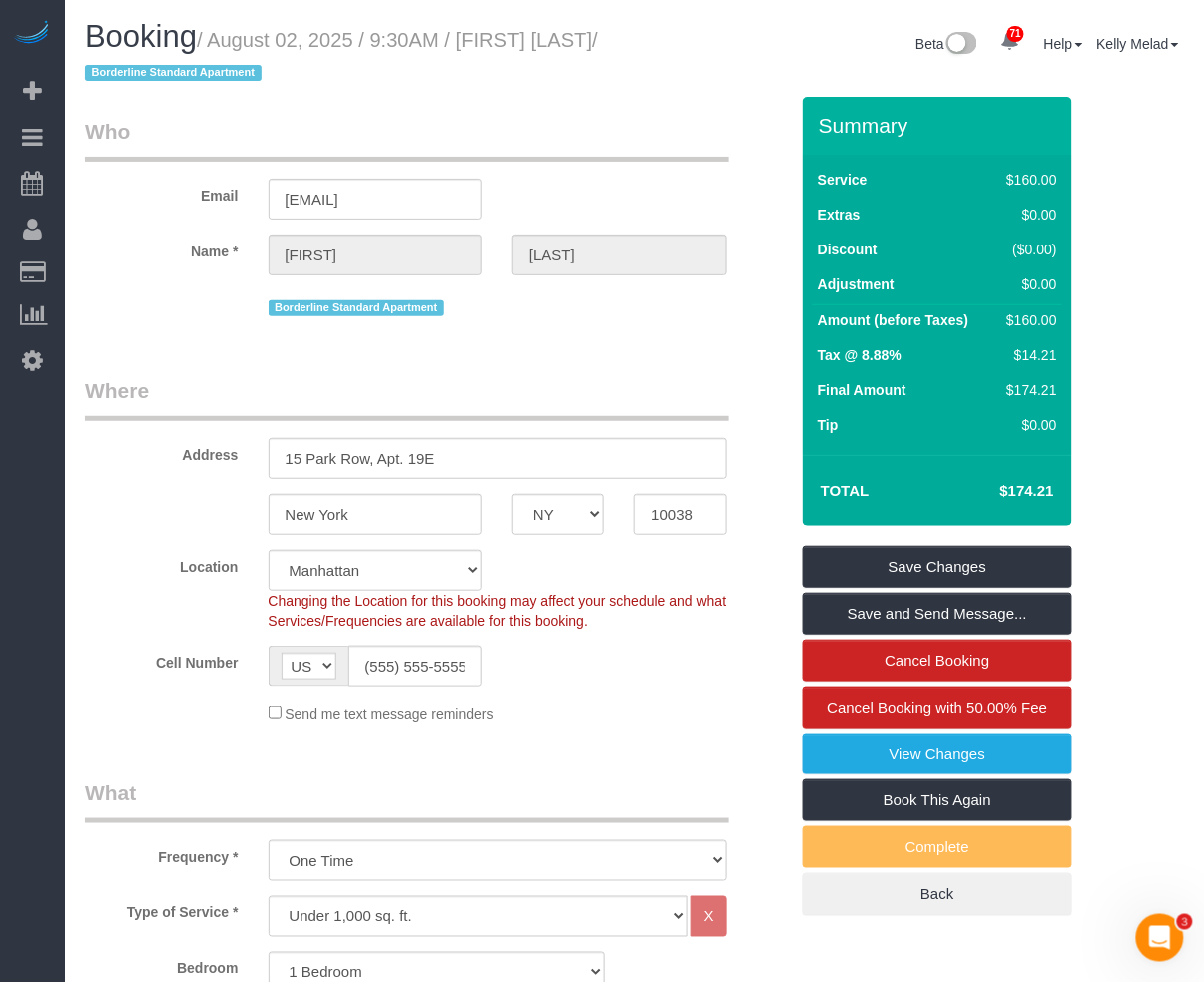 click on "Who
Email
marlagabriele23@gmail.com
Name *
Marla
Gabriele
Borderline Standard Apartment
Where
Address
15 Park Row, Apt. 19E
New York
AK
AL
AR
AZ
CA
CO
CT
DC
DE
FL
GA
HI
IA
ID
IL
IN
KS
KY
LA
MA
MD
ME
MI
MN
MO
MS
MT
NC" at bounding box center [634, 1848] 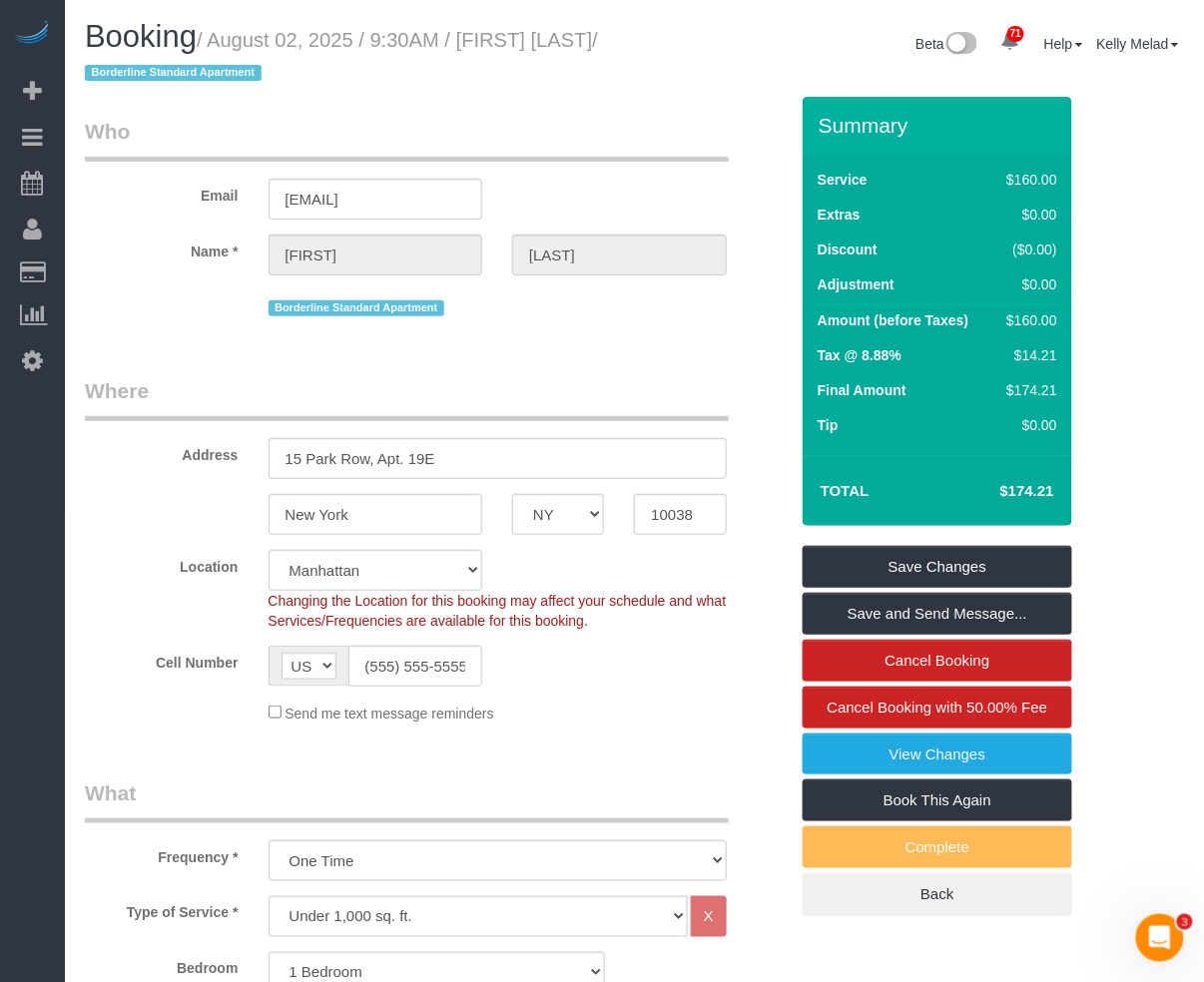 drag, startPoint x: 217, startPoint y: 38, endPoint x: 595, endPoint y: 37, distance: 378.0013 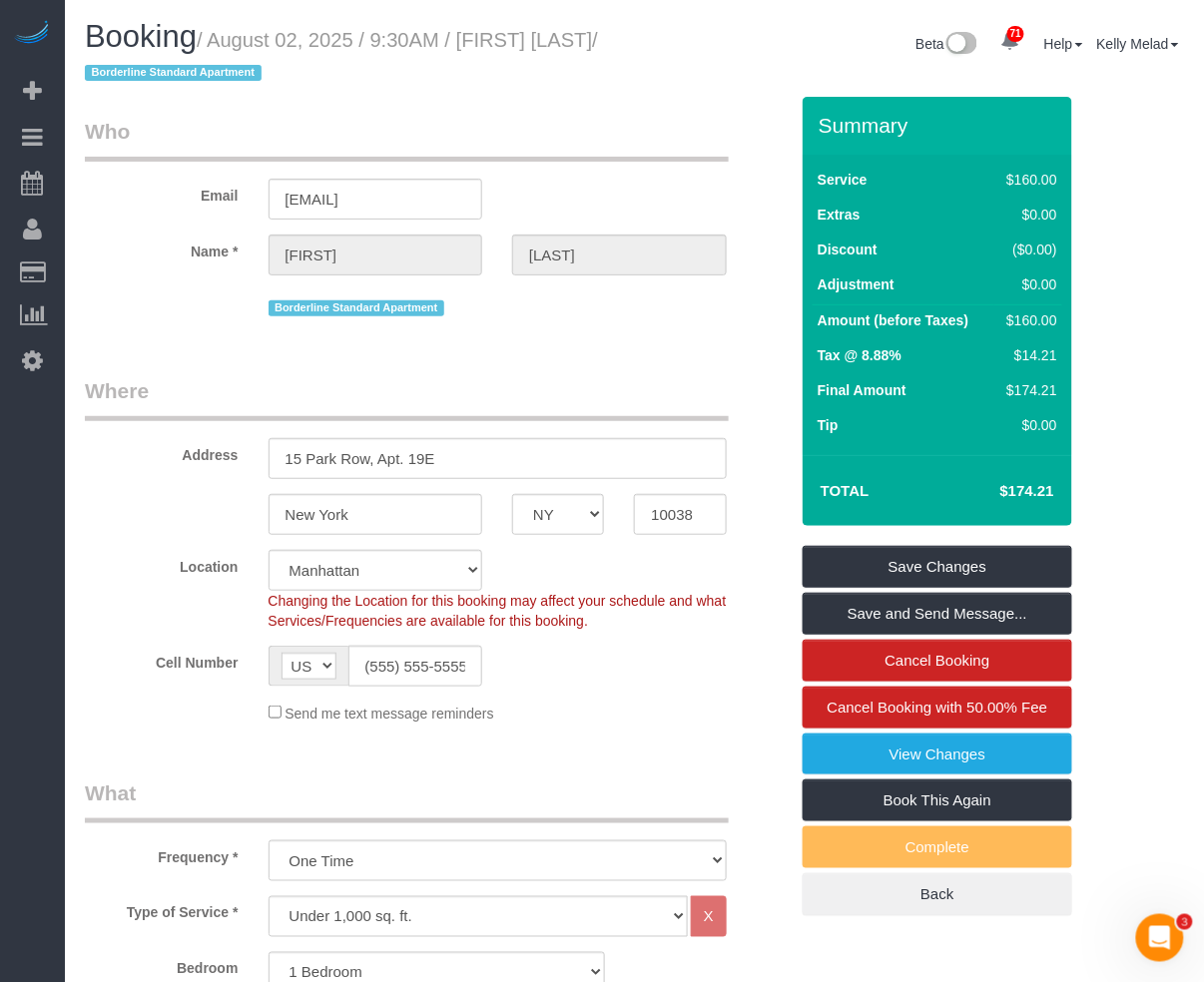 click on "/ August 02, 2025 / 9:30AM / Marla Gabriele
/
Borderline Standard Apartment" at bounding box center [341, 57] 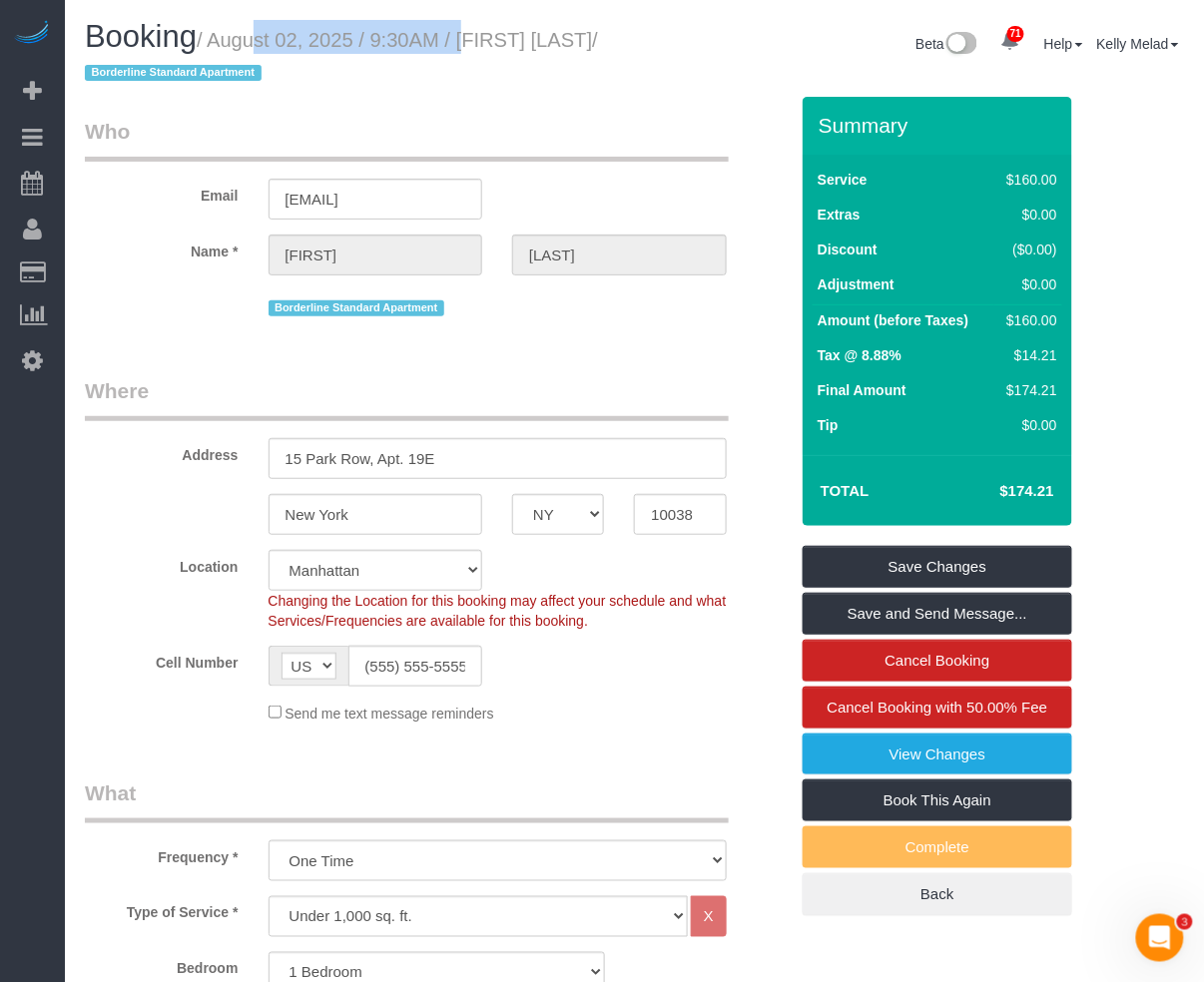 drag, startPoint x: 216, startPoint y: 36, endPoint x: 440, endPoint y: 30, distance: 224.08034 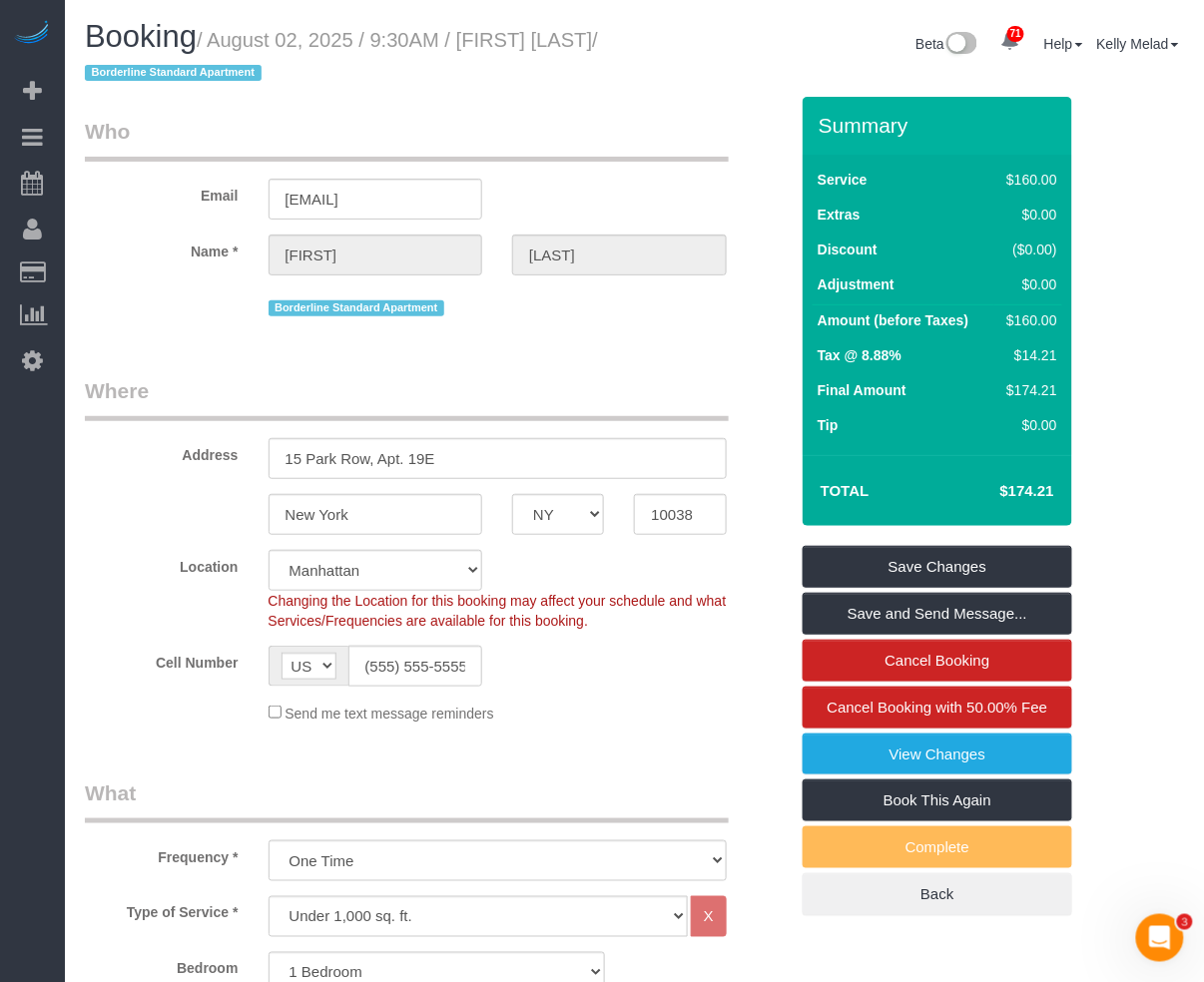 click on "Booking
/ August 02, 2025 / 9:30AM / Marla Gabriele
/
Borderline Standard Apartment" at bounding box center (352, 54) 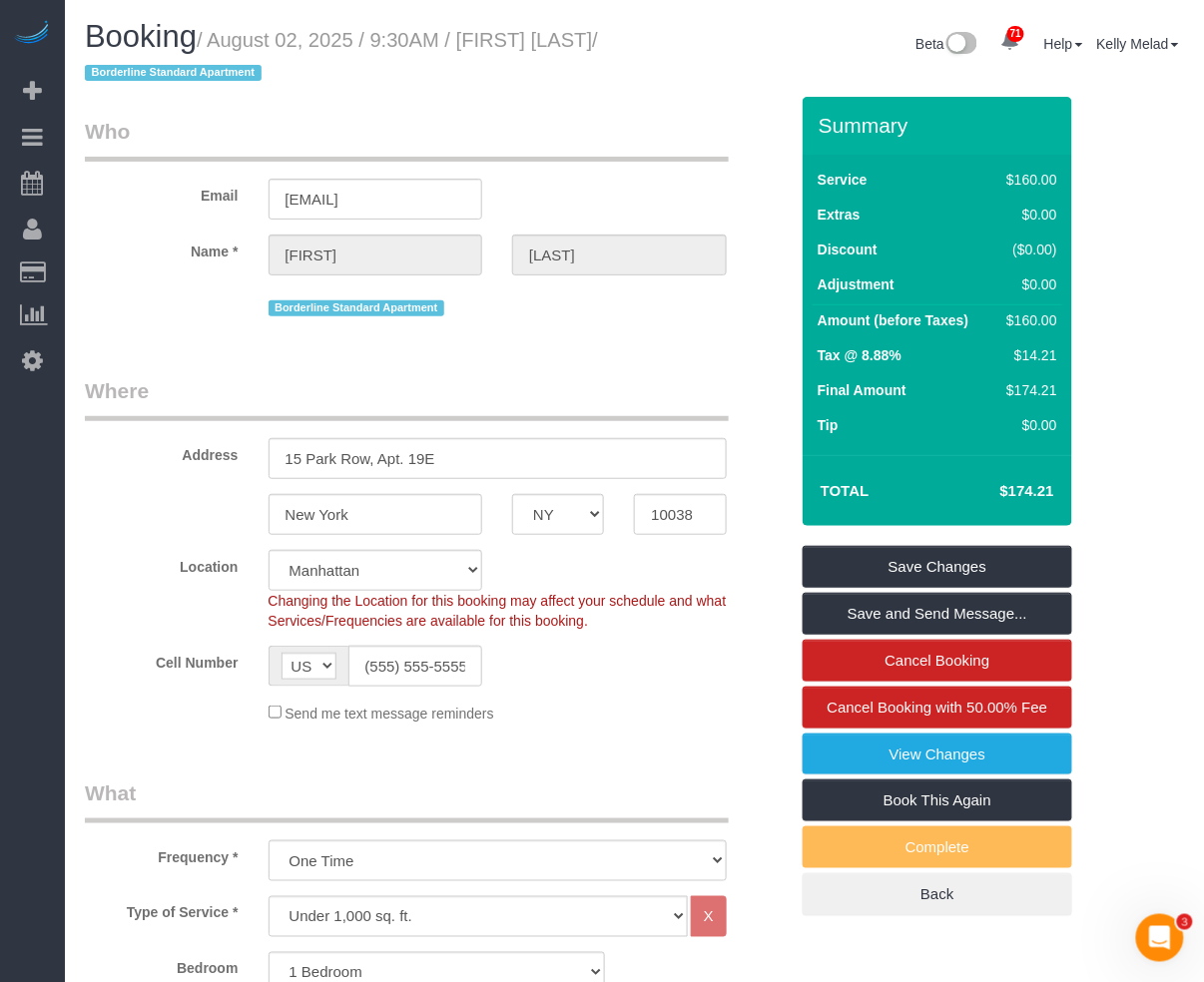 drag, startPoint x: 214, startPoint y: 33, endPoint x: 596, endPoint y: 28, distance: 382.03272 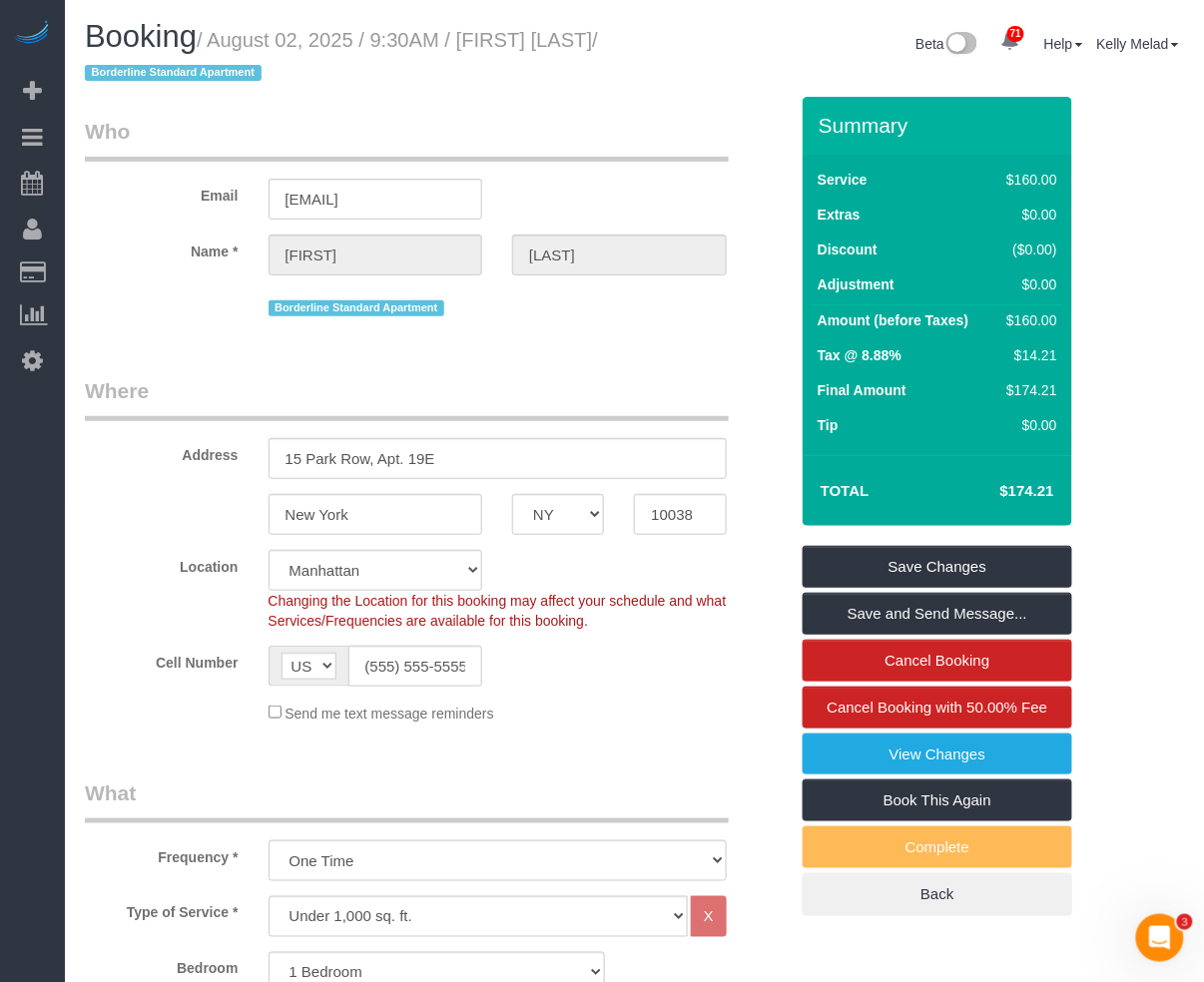 click on "/ August 02, 2025 / 9:30AM / Marla Gabriele
/
Borderline Standard Apartment" at bounding box center [341, 57] 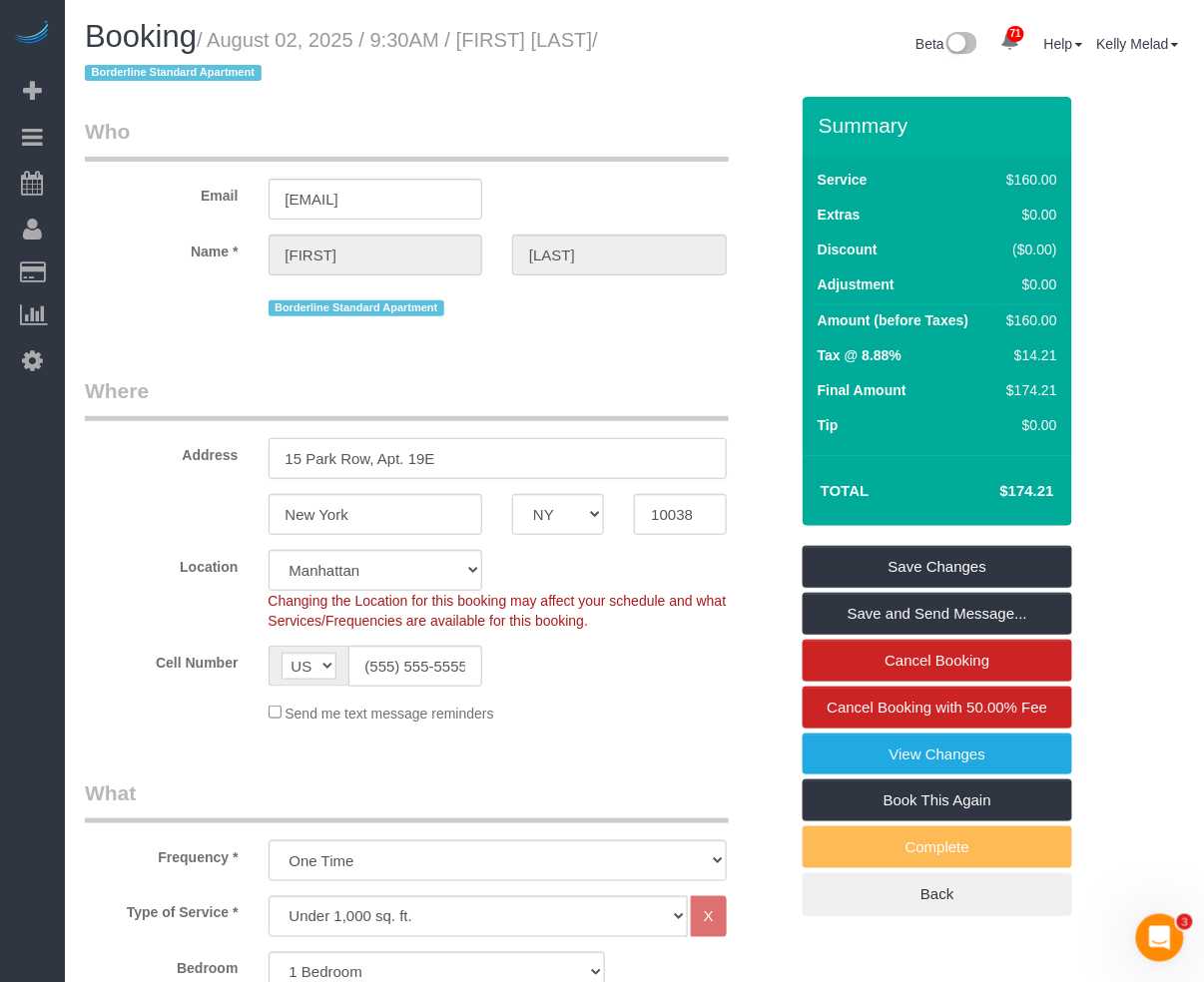 drag, startPoint x: 449, startPoint y: 453, endPoint x: 268, endPoint y: 453, distance: 181 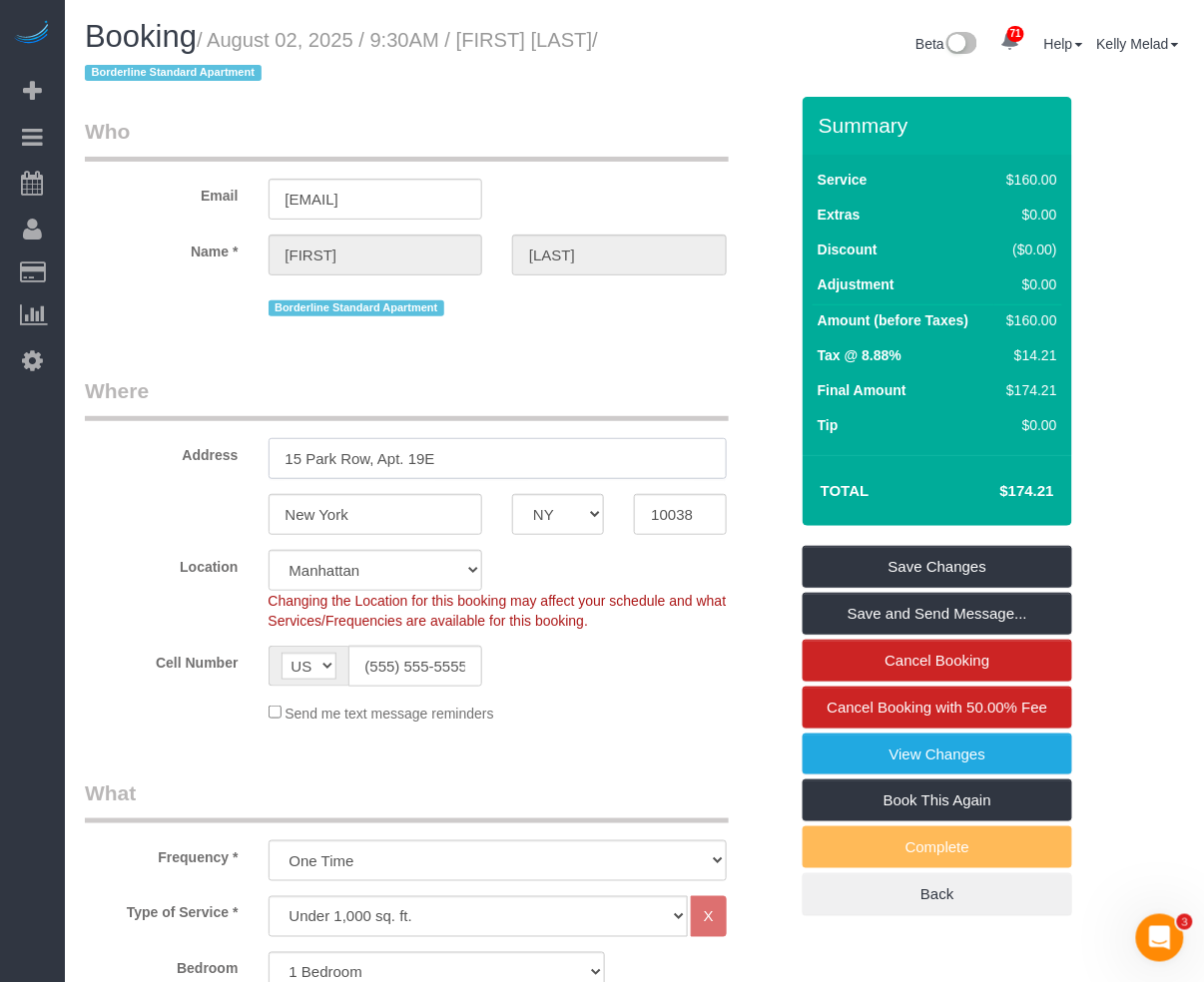 click on "15 Park Row, Apt. 19E" at bounding box center (497, 458) 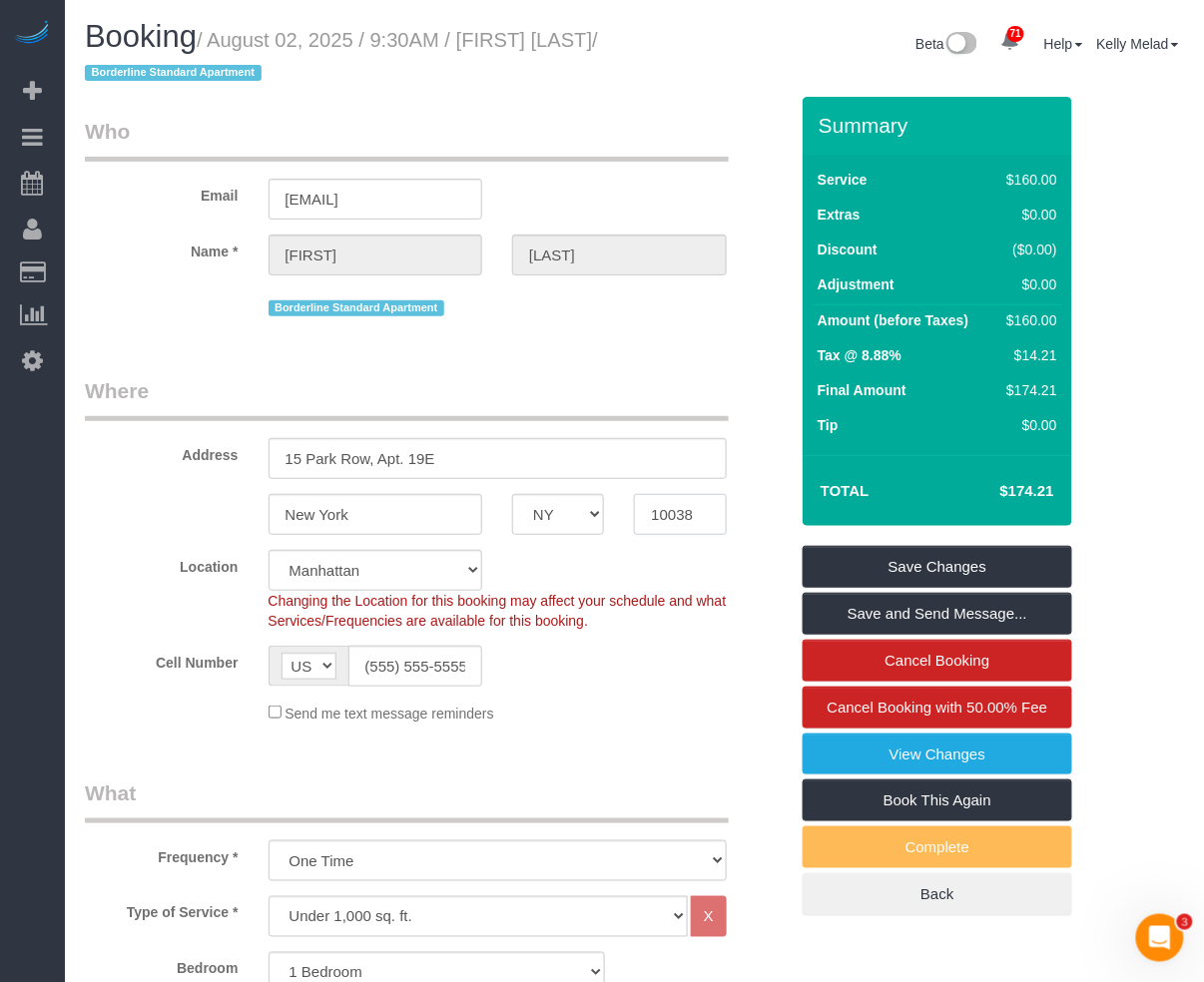 click on "10038" at bounding box center (680, 514) 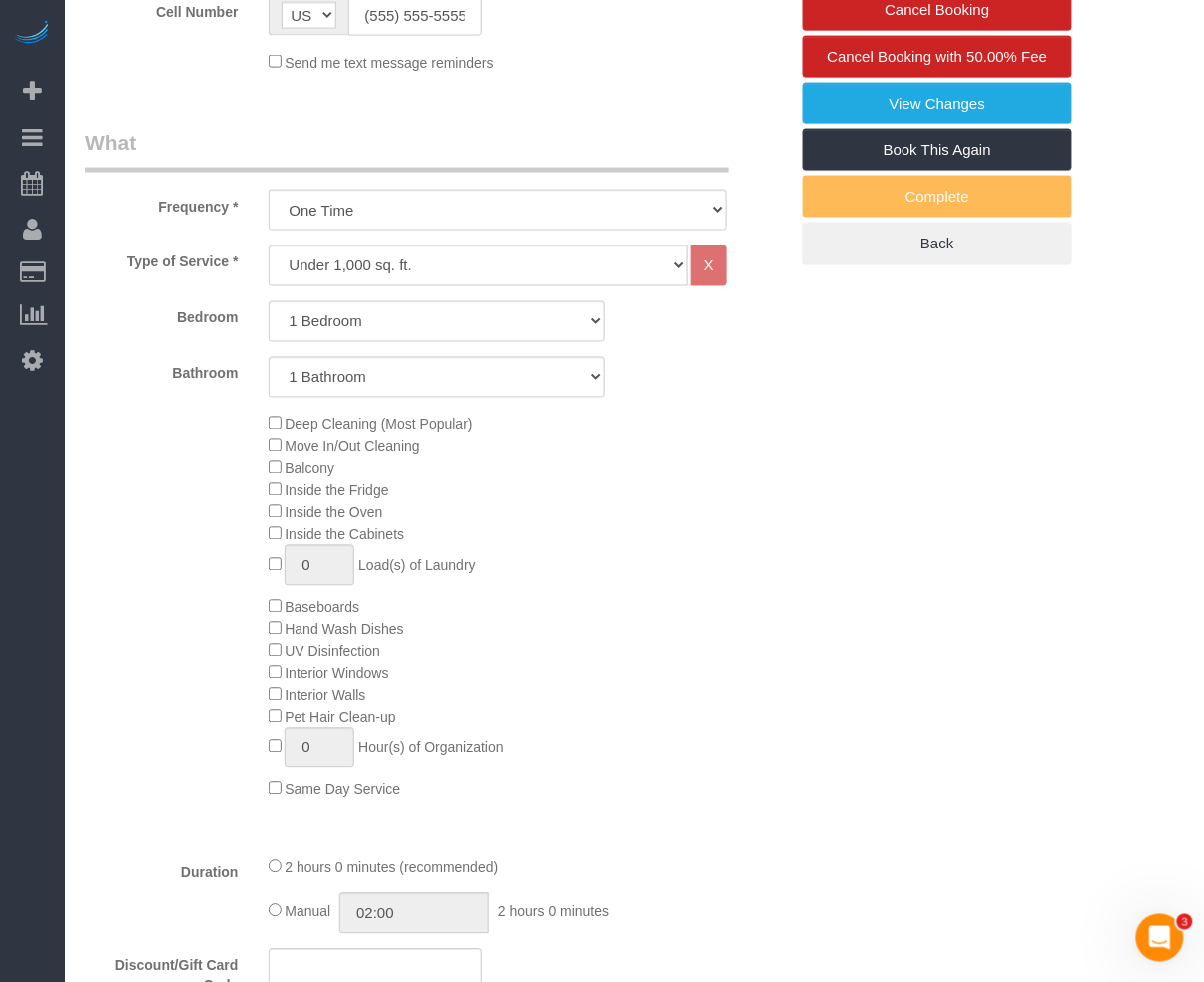 scroll, scrollTop: 798, scrollLeft: 0, axis: vertical 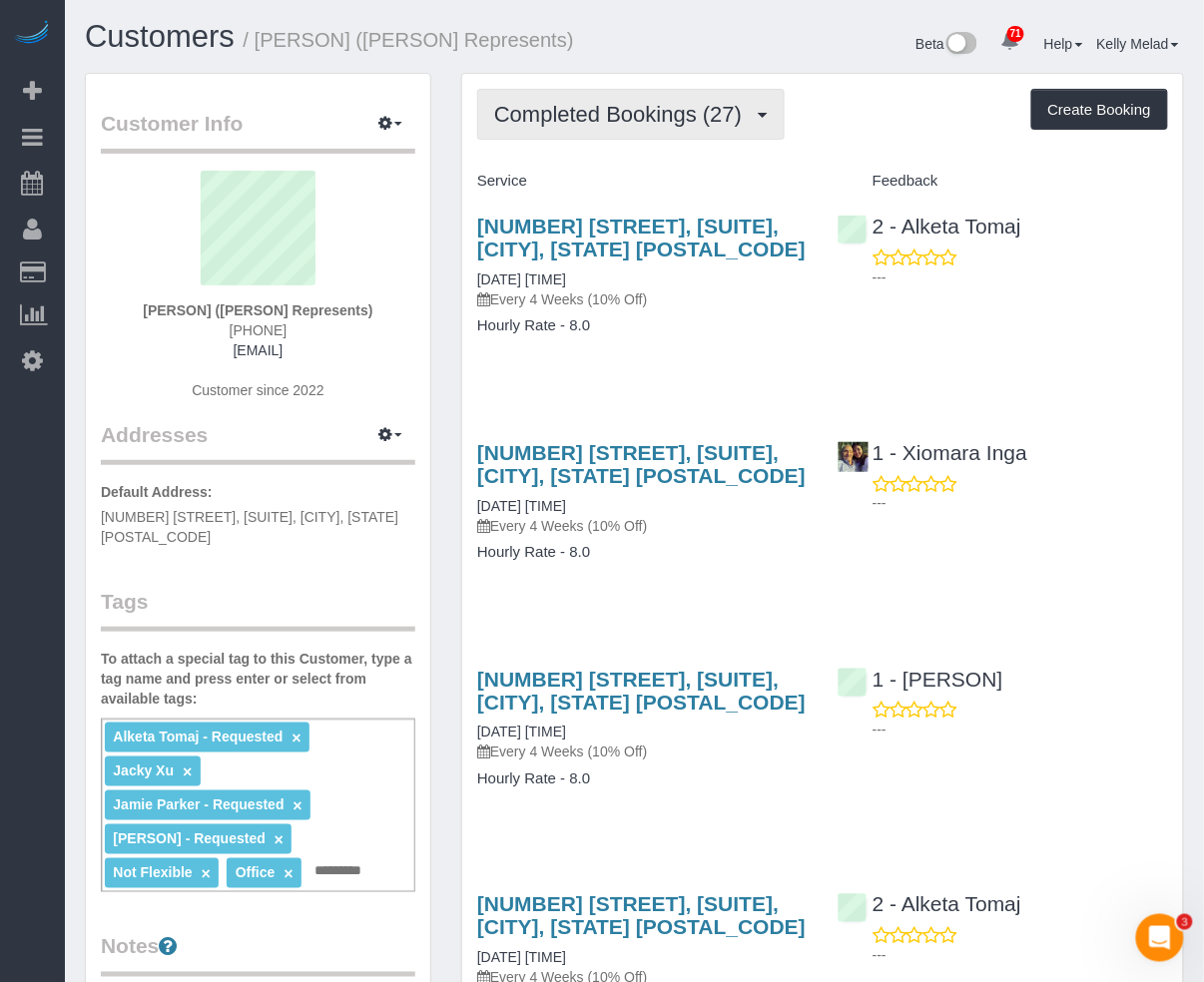 click on "Completed Bookings (27)" at bounding box center [623, 114] 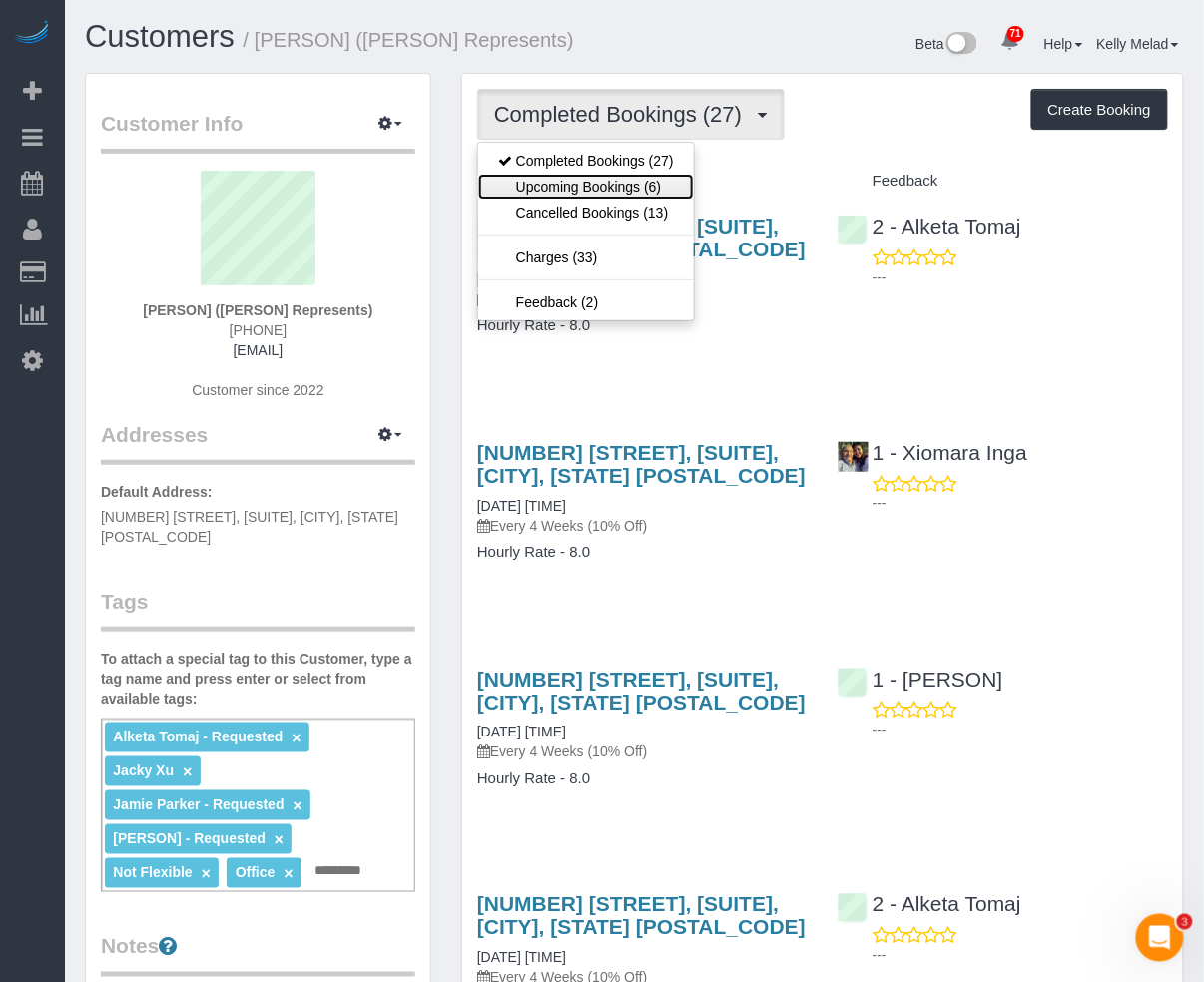 click on "Upcoming Bookings (6)" at bounding box center (586, 187) 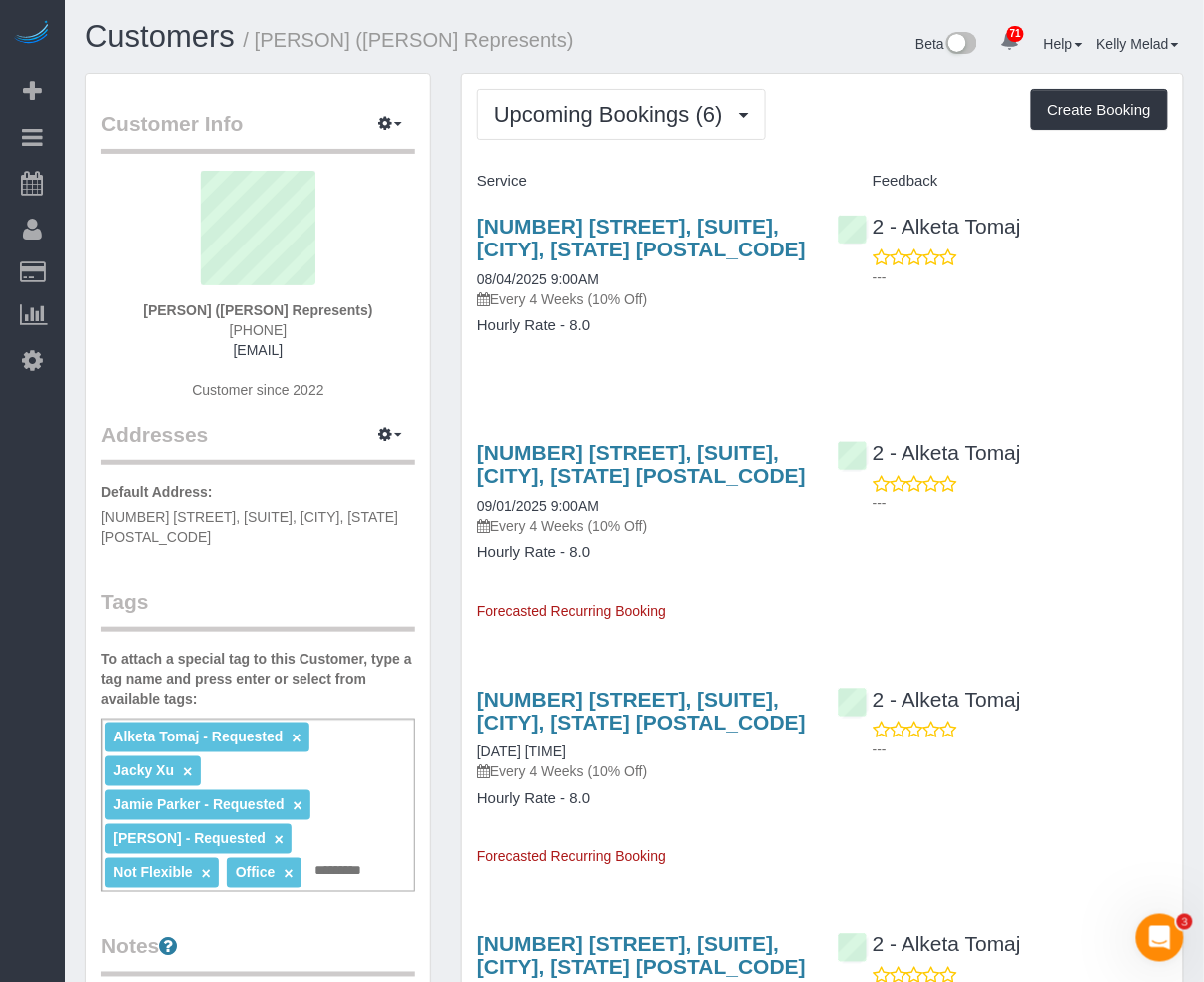 click on "Service
Feedback
261 West 35th Street, Suite 501, New York, NY 10001
08/04/2025 9:00AM
Every 4 Weeks (10% Off)
Hourly Rate - 8.0
2 - Alketa Tomaj
---
261 West 35th Street, Suite 501, New York, NY 10001
09/01/2025 9:00AM" at bounding box center (823, 885) 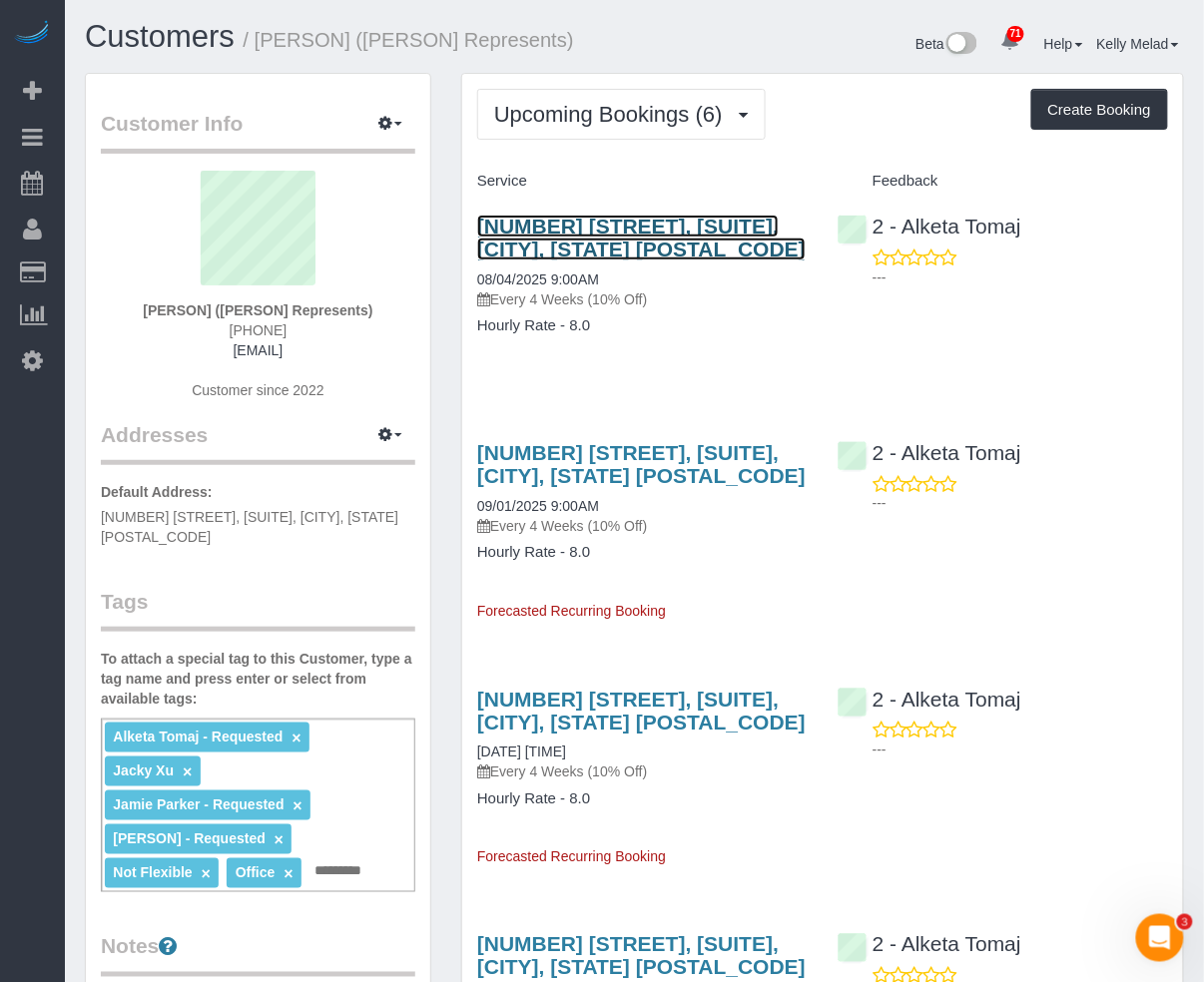 click on "261 West 35th Street, Suite 501, New York, NY 10001" at bounding box center [641, 238] 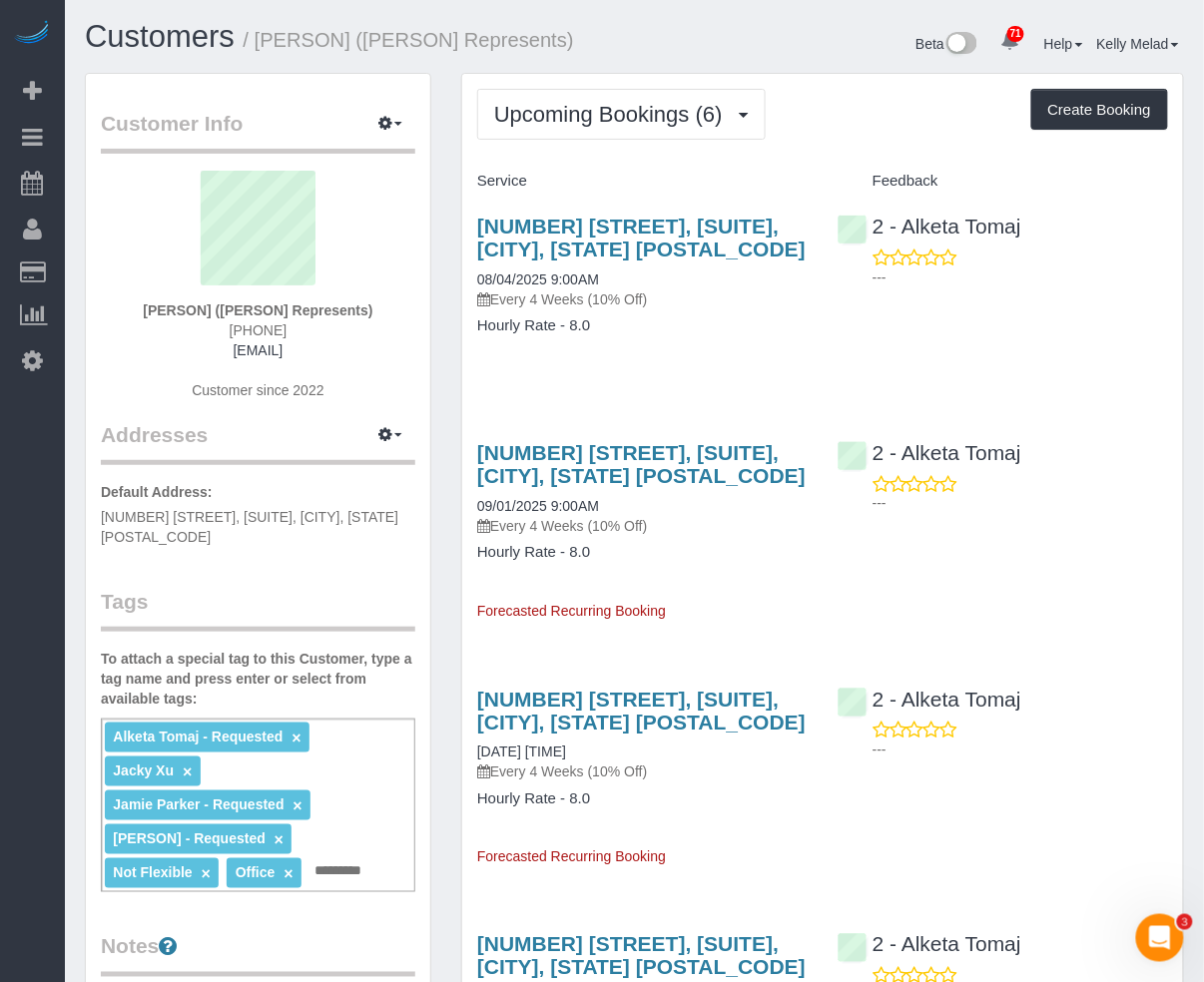 click on "261 West 35th Street, Suite 501, New York, NY 10001
09/01/2025 9:00AM
Every 4 Weeks (10% Off)
Hourly Rate - 8.0
Forecasted Recurring Booking
2 - Alketa Tomaj
---" at bounding box center [823, 522] 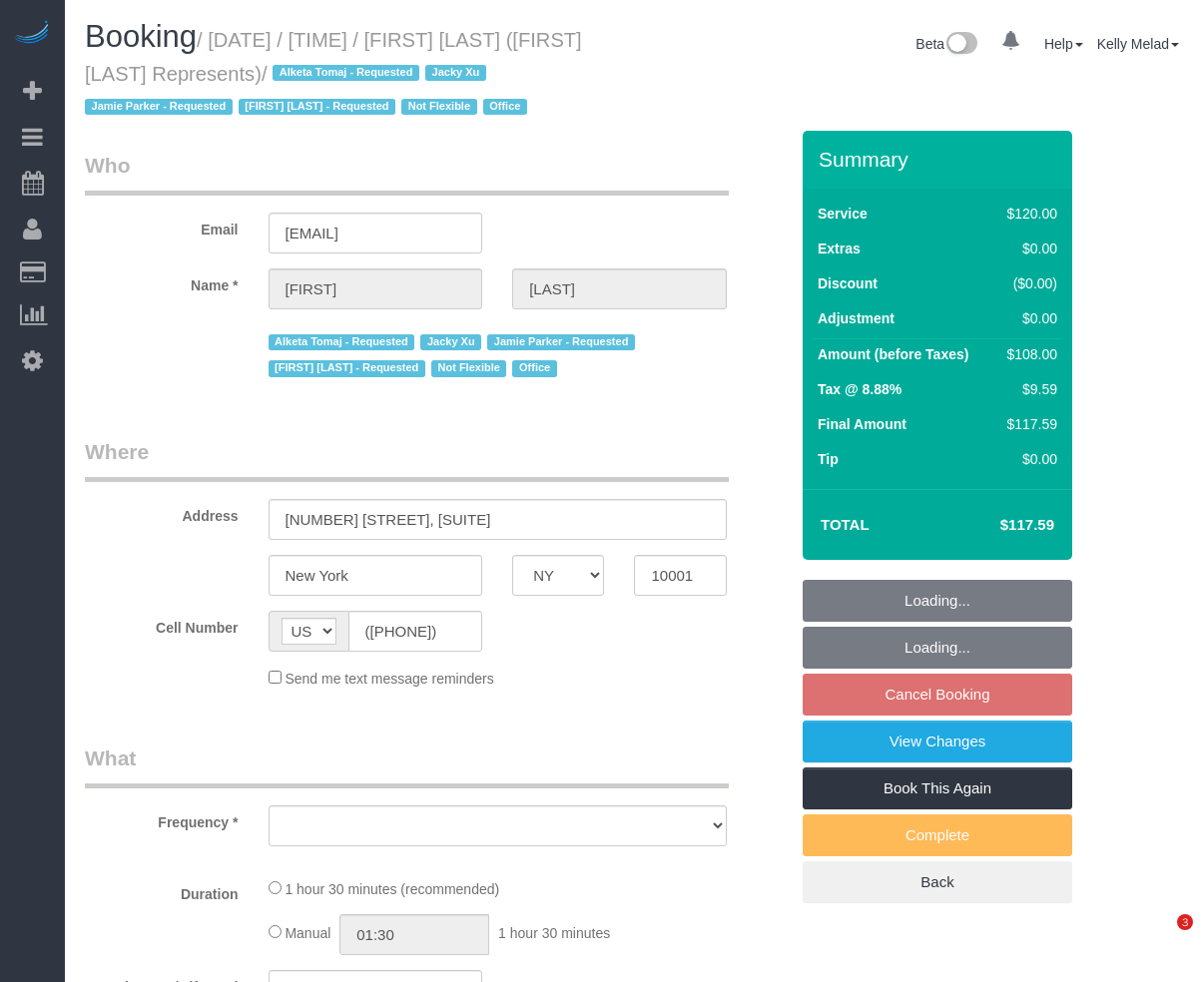select on "NY" 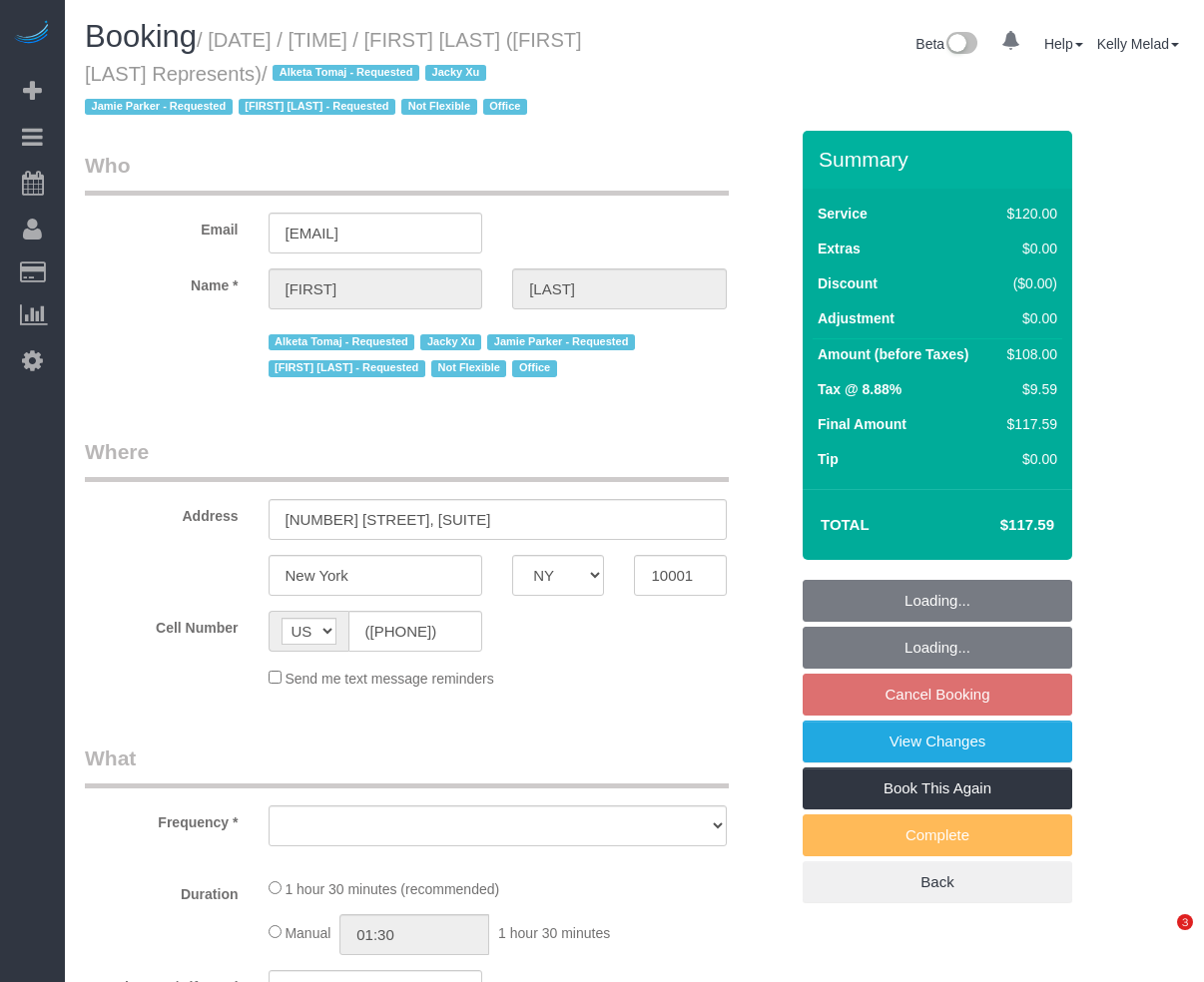 scroll, scrollTop: 0, scrollLeft: 0, axis: both 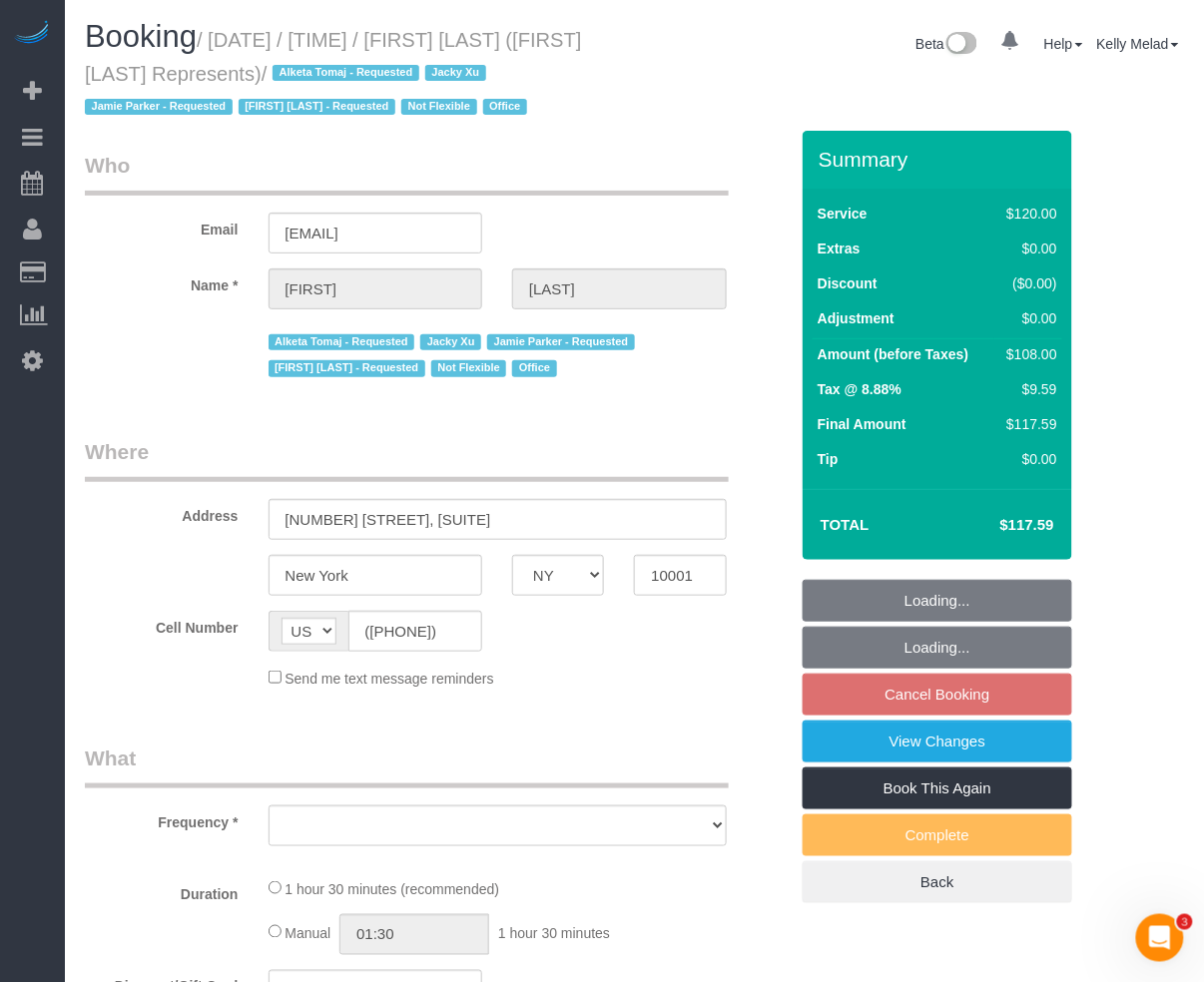 select on "object:835" 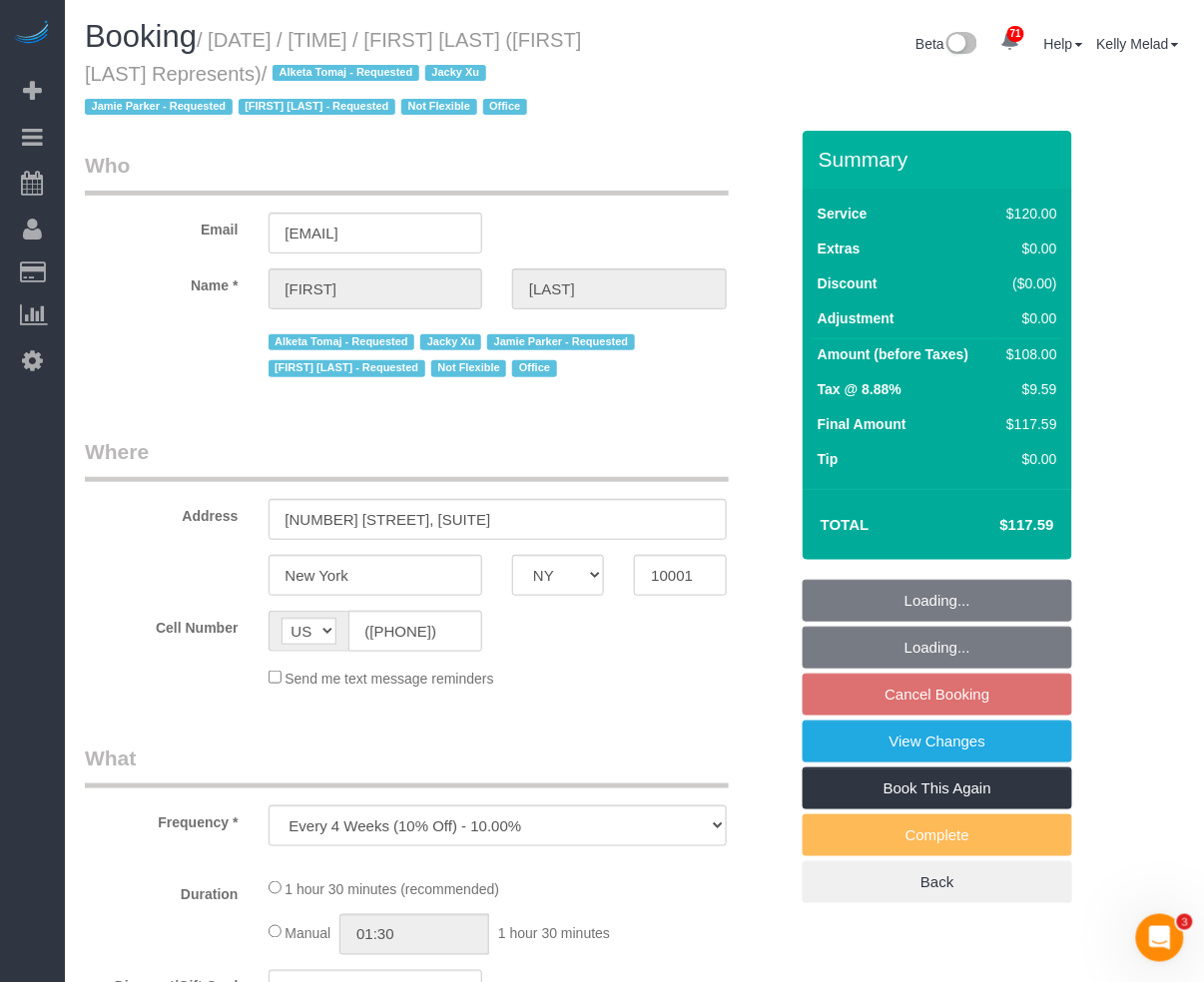 select on "string:stripe-pm_1LzOHa4VGloSiKo7eJy9cIDS" 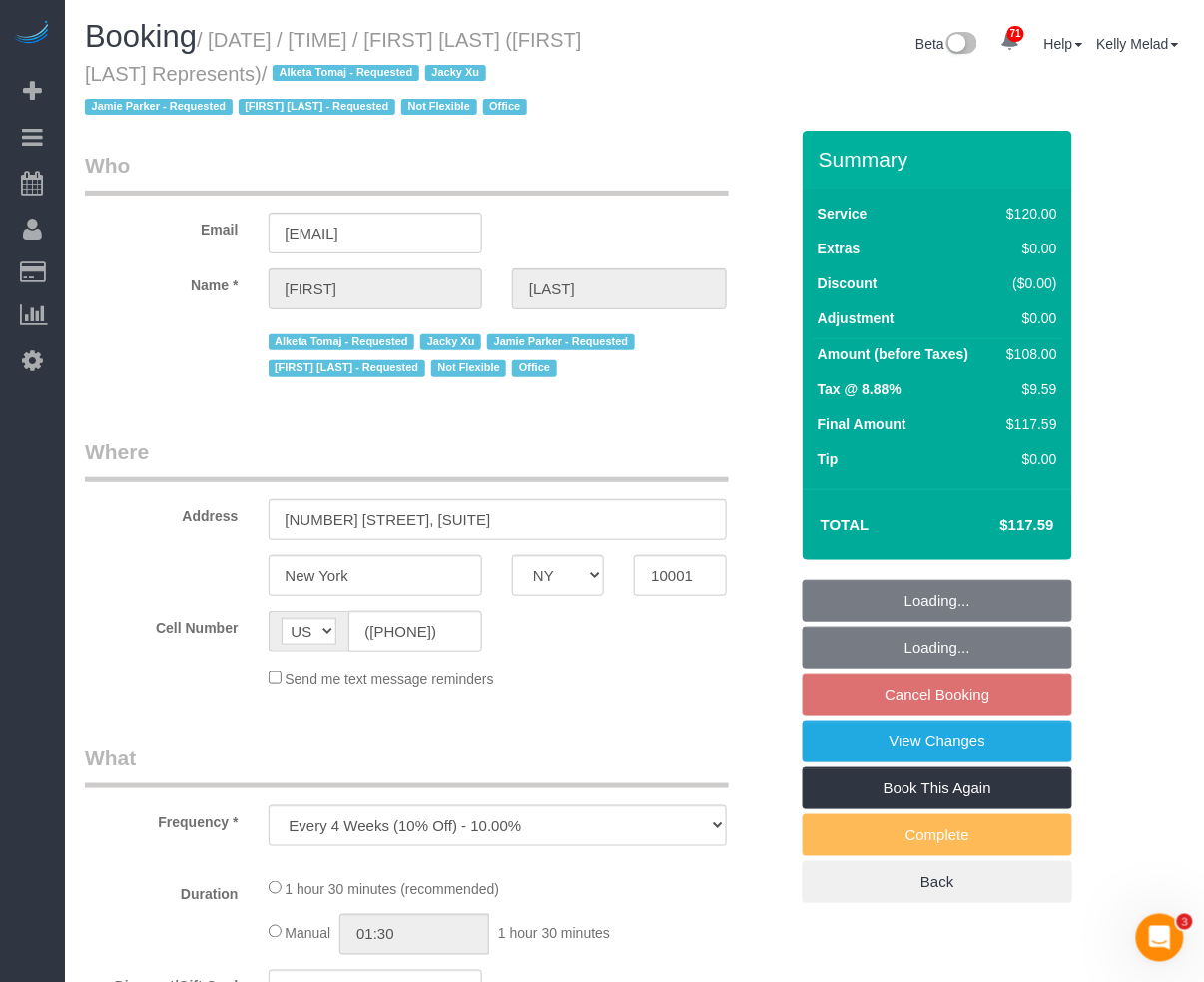 select on "90" 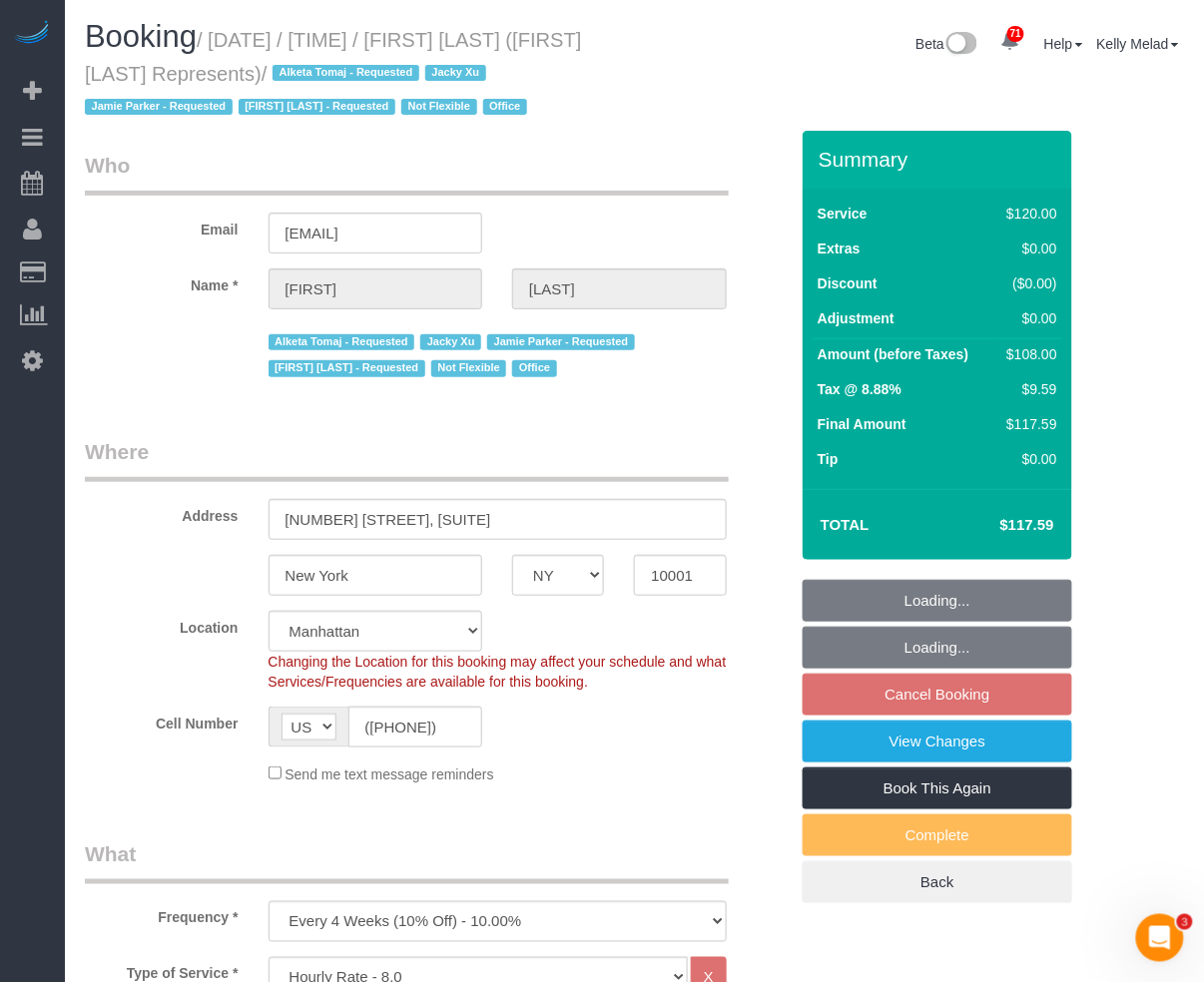 select on "object:1133" 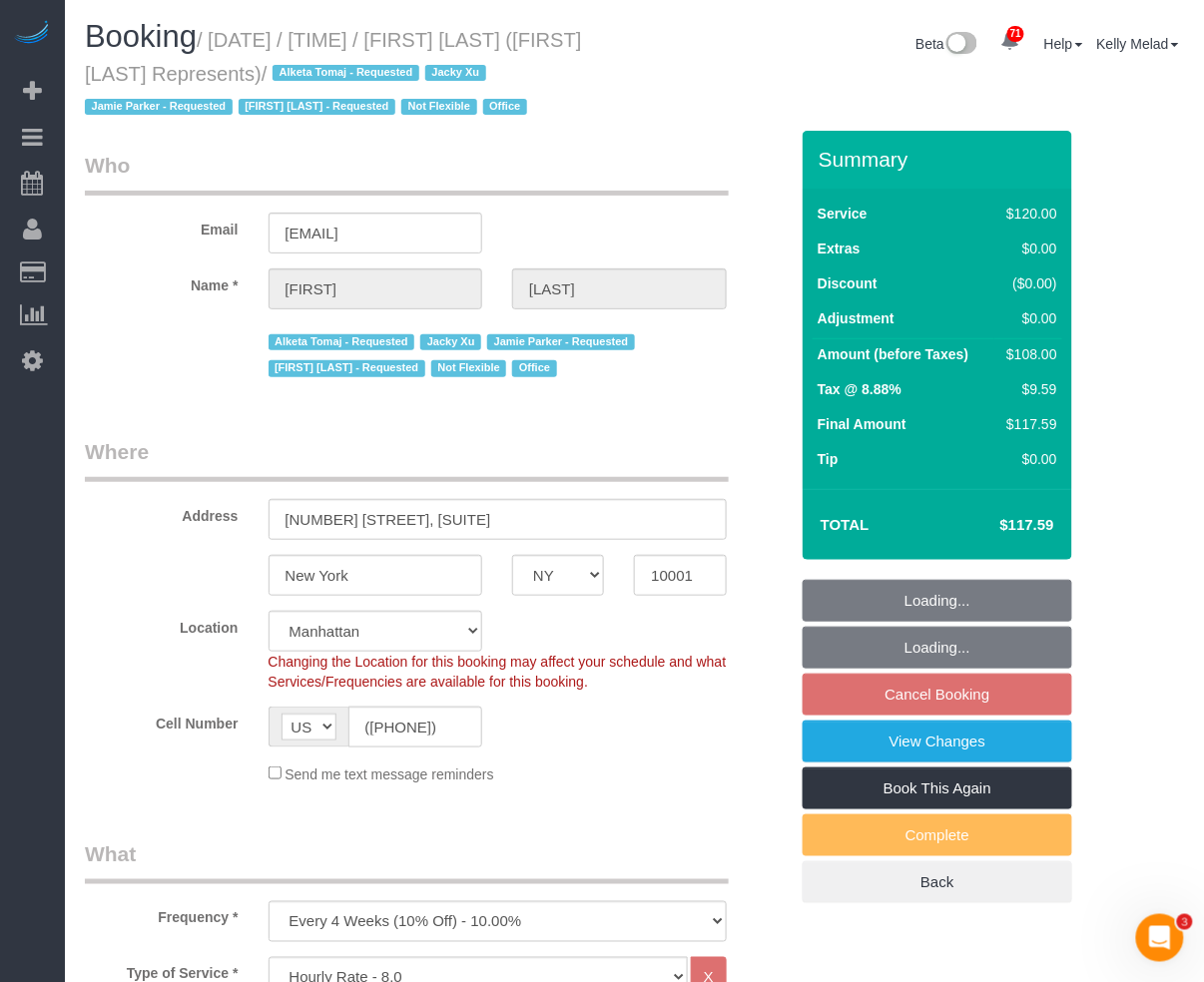 select on "spot2" 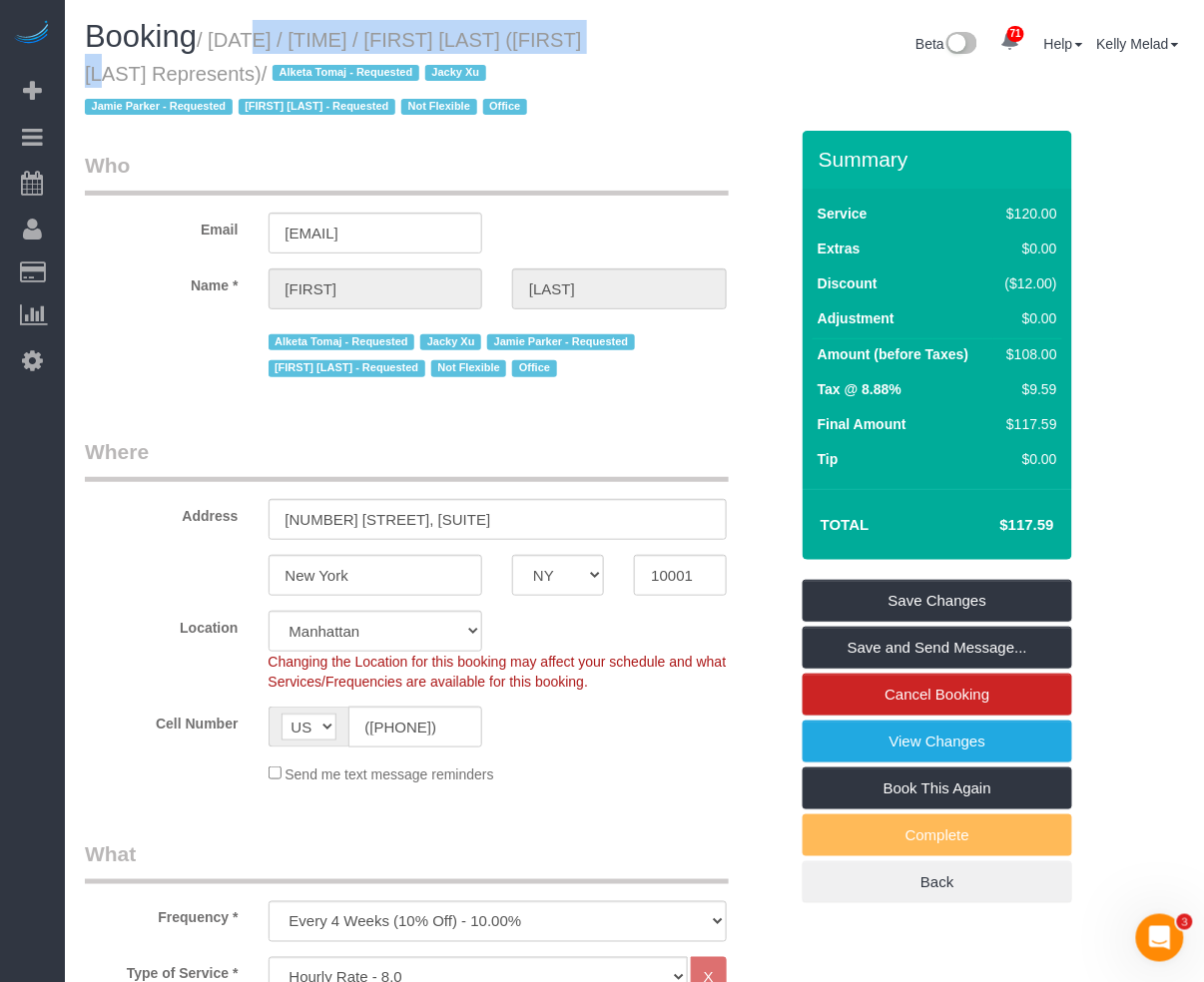 drag, startPoint x: 221, startPoint y: 44, endPoint x: 585, endPoint y: 32, distance: 364.1977 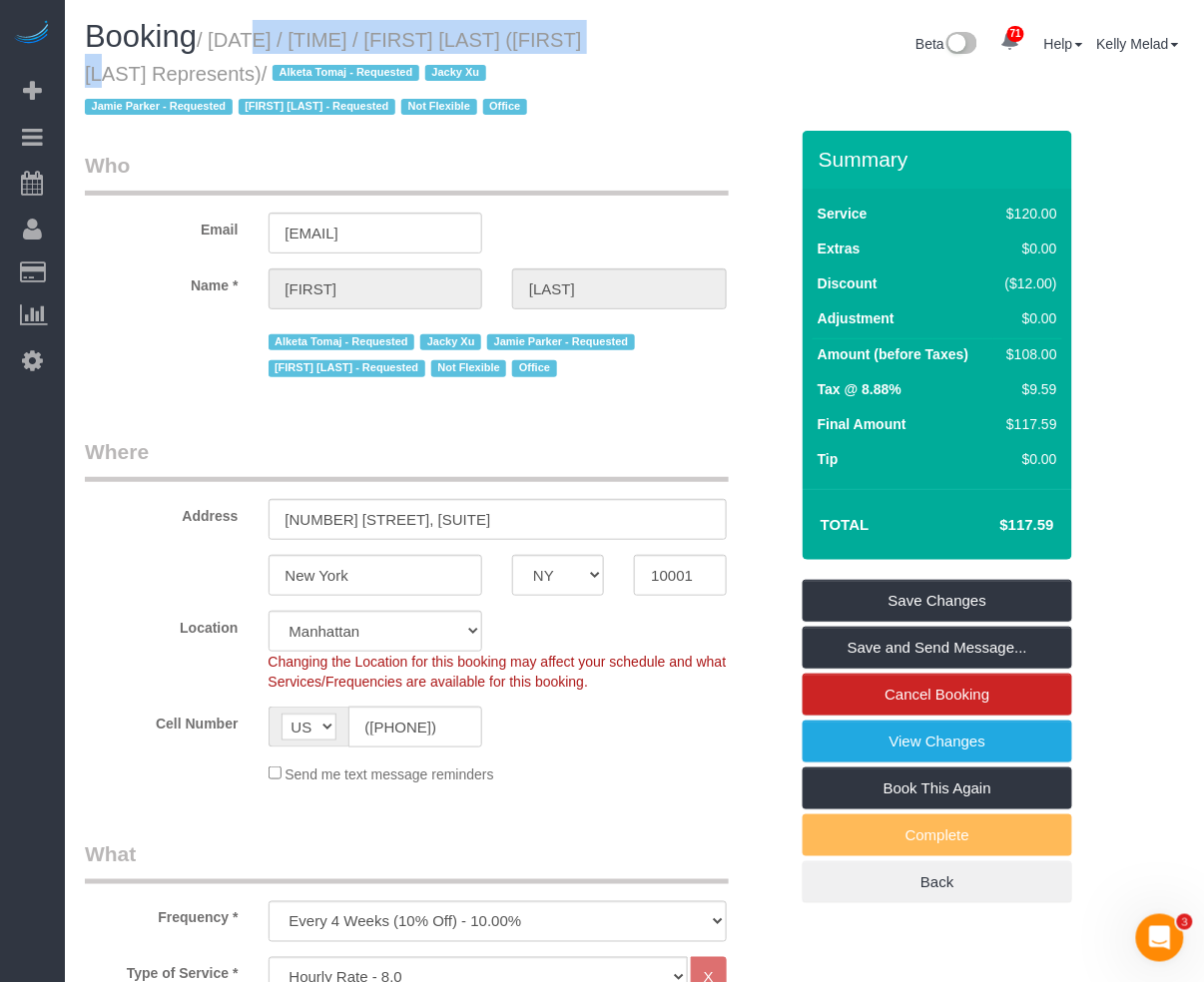 click on "Booking
/ [DATE] / [TIME] / [FIRST] [LAST] ([FIRST] [LAST] Represents)
/
[FIRST] [LAST] - Requested
[FIRST] [LAST]
[FIRST] [LAST] - Requested
[FIRST] [LAST] - Requested
Not Flexible
Office" at bounding box center (352, 71) 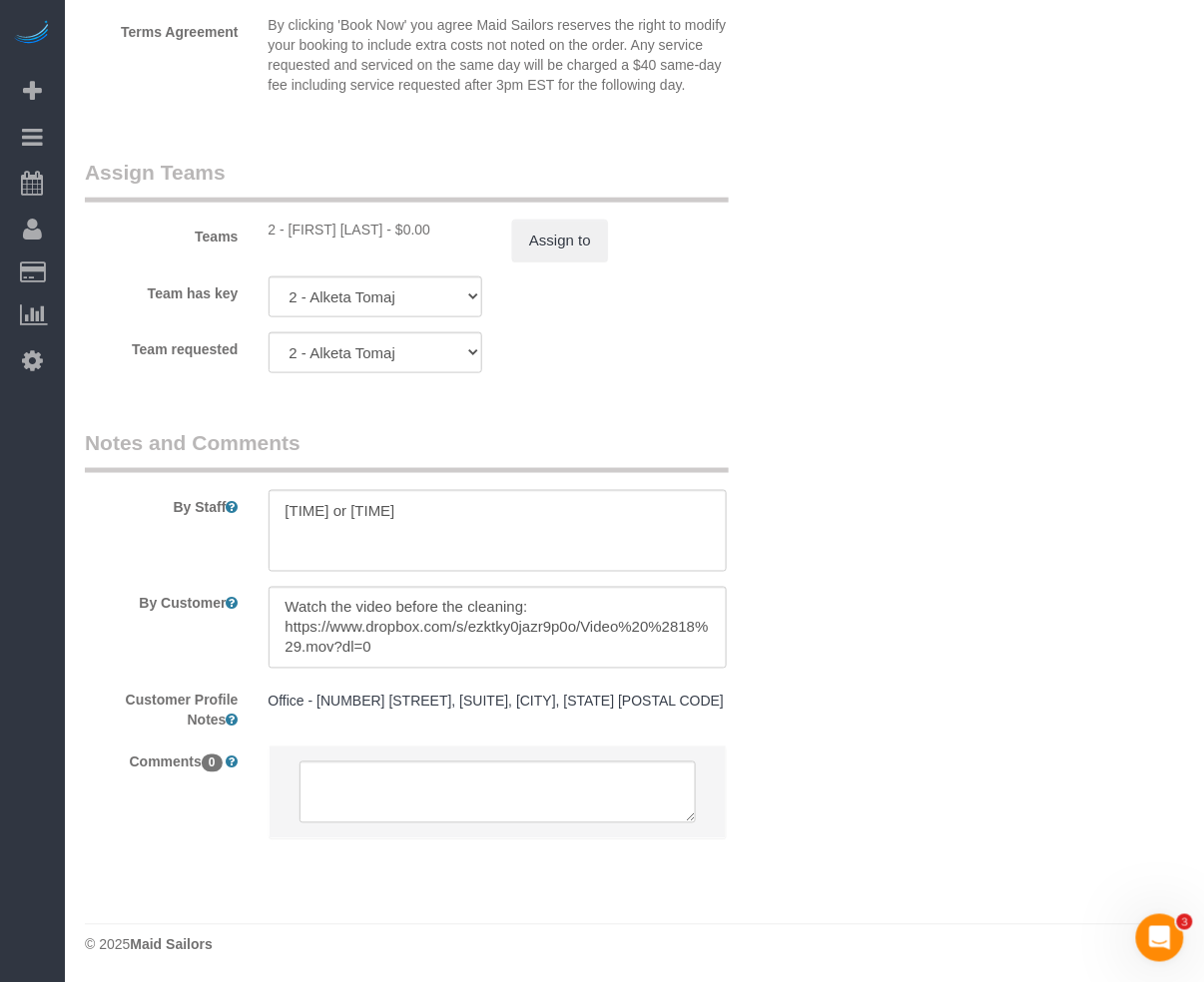 scroll, scrollTop: 2165, scrollLeft: 0, axis: vertical 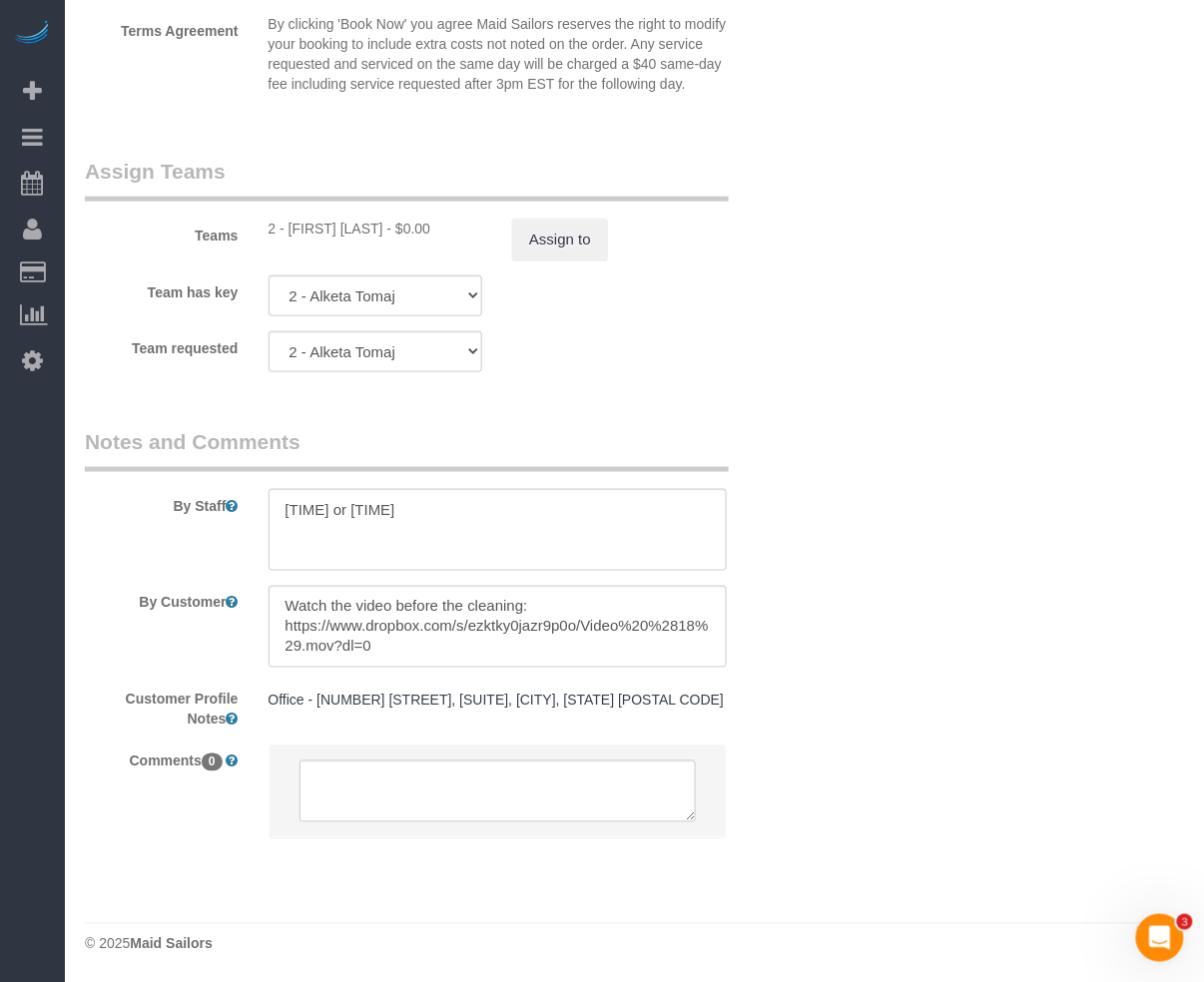 click on "Who
Email
[EMAIL]
Name *
[FIRST]
[LAST]
[FIRST] [LAST] - Requested
[FIRST] [LAST]
[FIRST] [LAST] - Requested
[FIRST] [LAST] - Requested
Not Flexible
Office
Where
Address
[NUMBER] [STREET], [SUITE]
[CITY]
AK
AL
AR
AZ
CA
CO
CT
DC
DE
FL
GA
HI
IA
ID
IL
IN
KS
KY
LA" at bounding box center [634, -561] 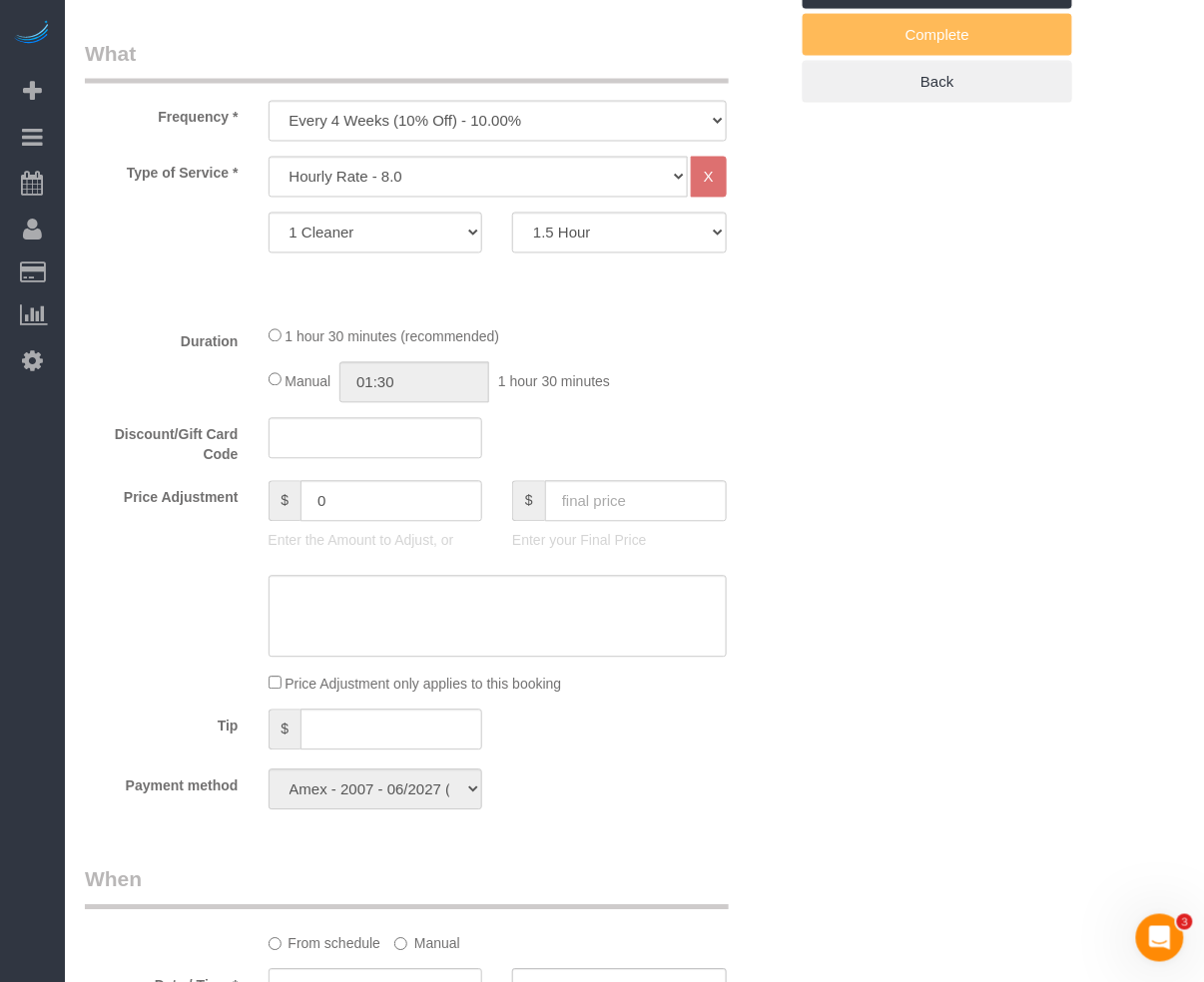 scroll, scrollTop: 798, scrollLeft: 0, axis: vertical 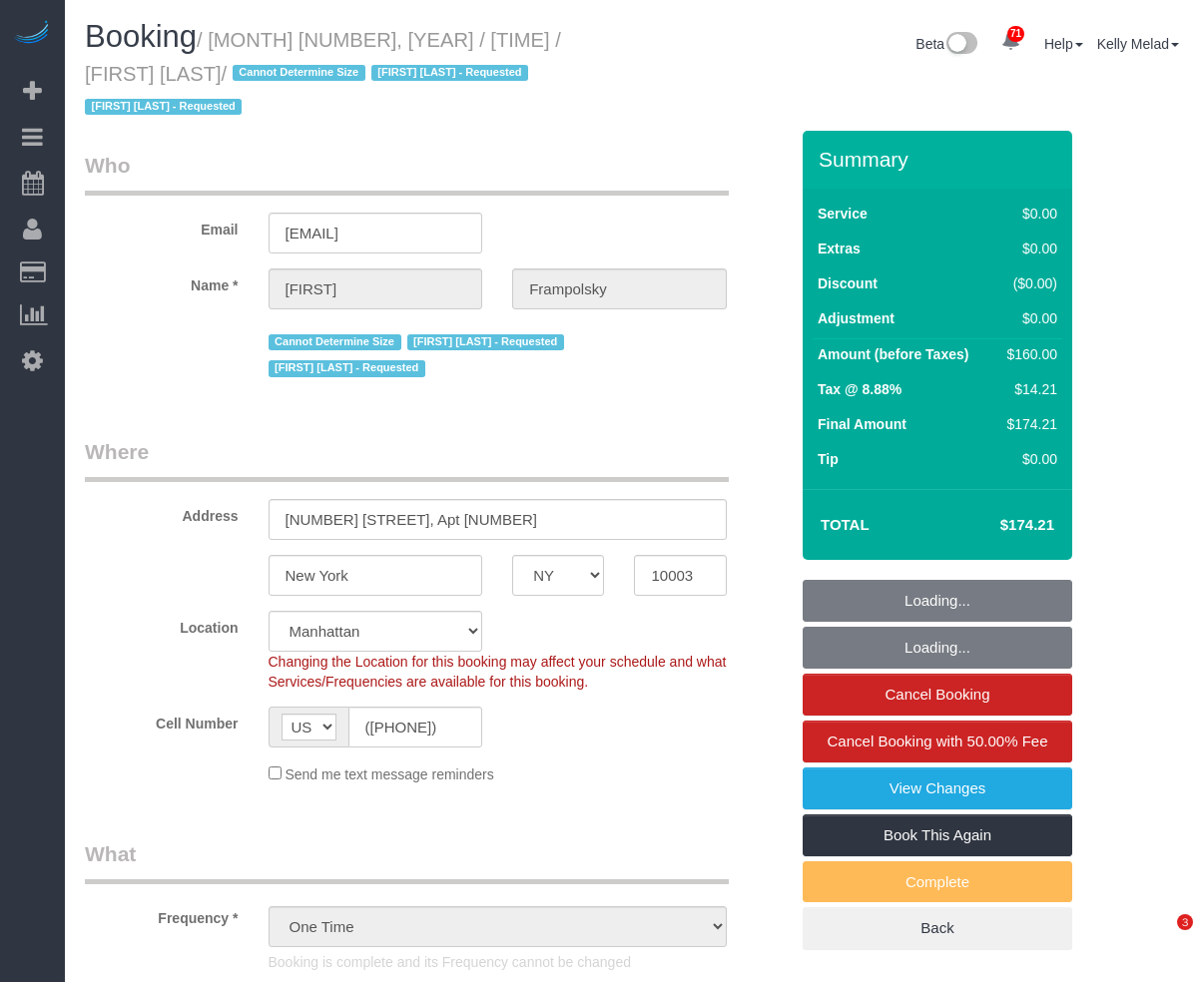 select on "NY" 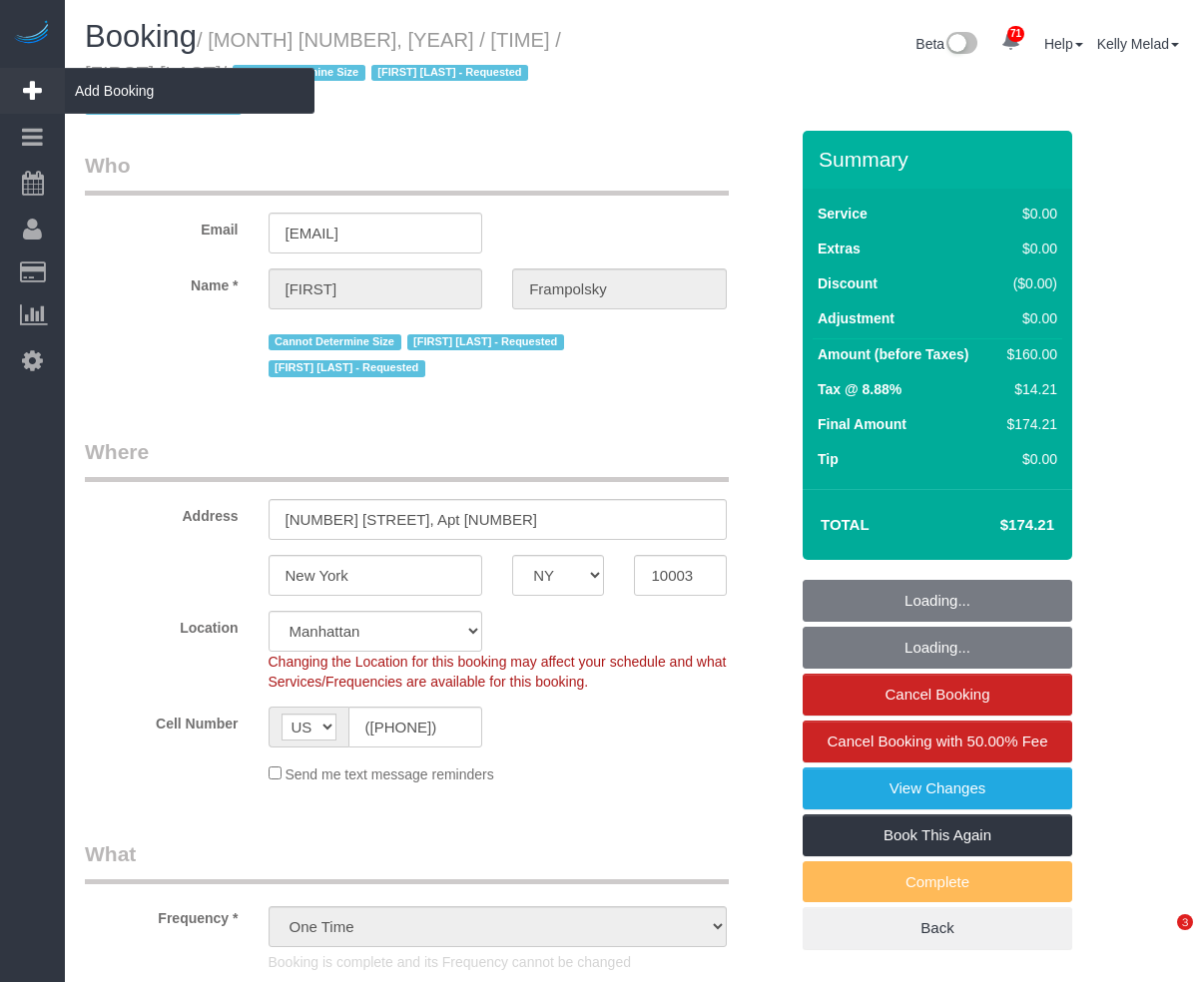 scroll, scrollTop: 0, scrollLeft: 0, axis: both 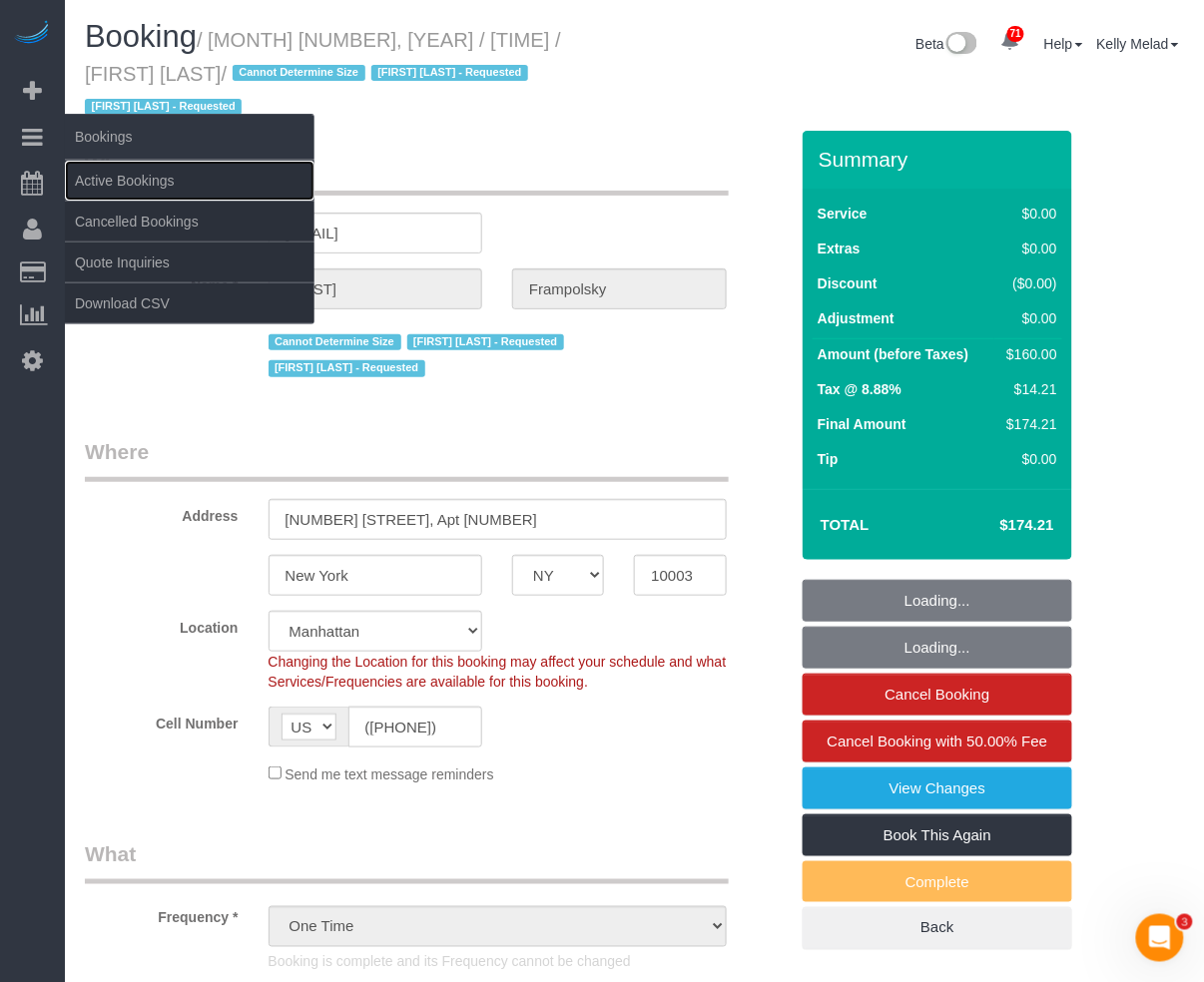 drag, startPoint x: 132, startPoint y: 176, endPoint x: 225, endPoint y: 141, distance: 99.368003 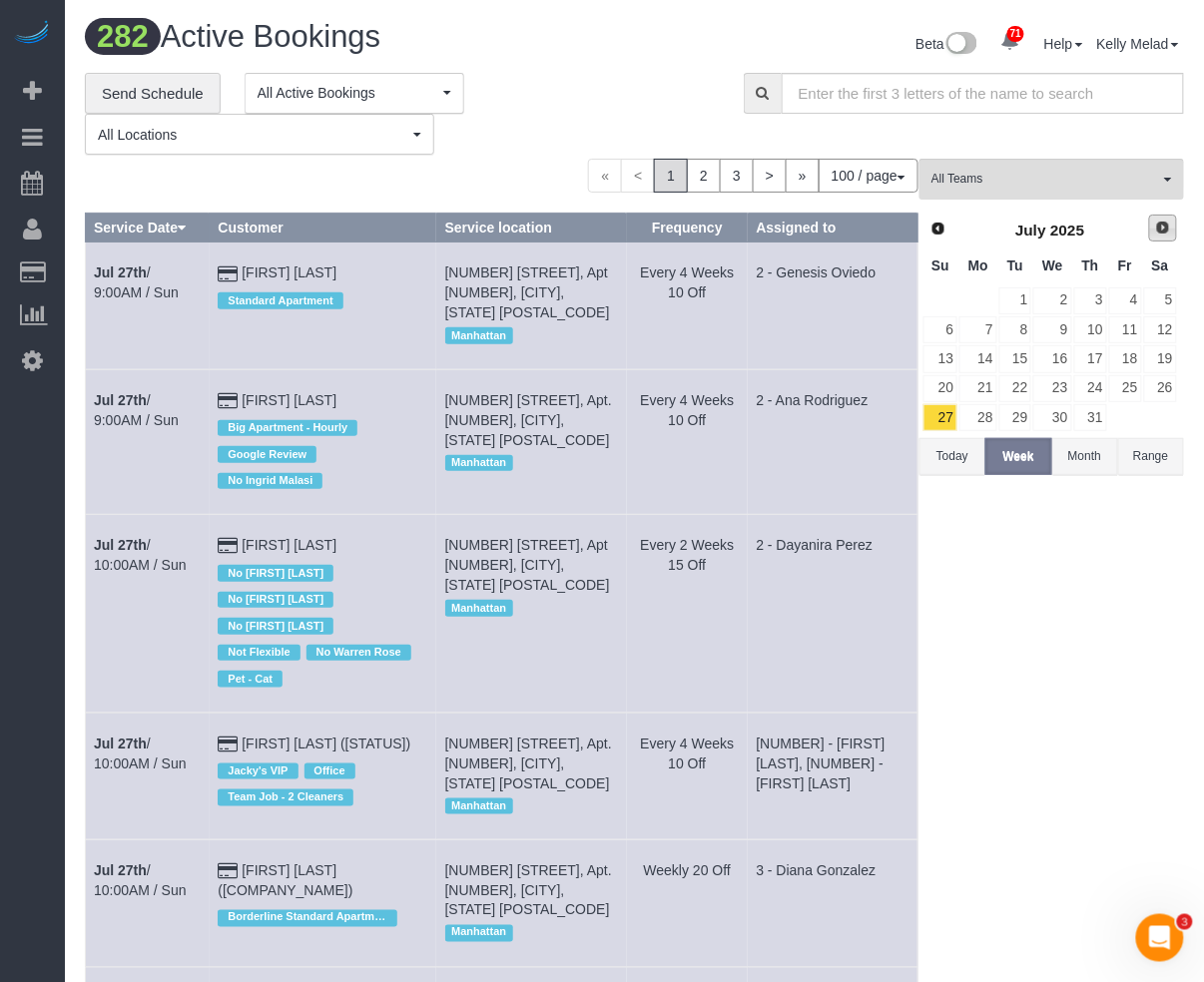 click on "Next" at bounding box center (1163, 229) 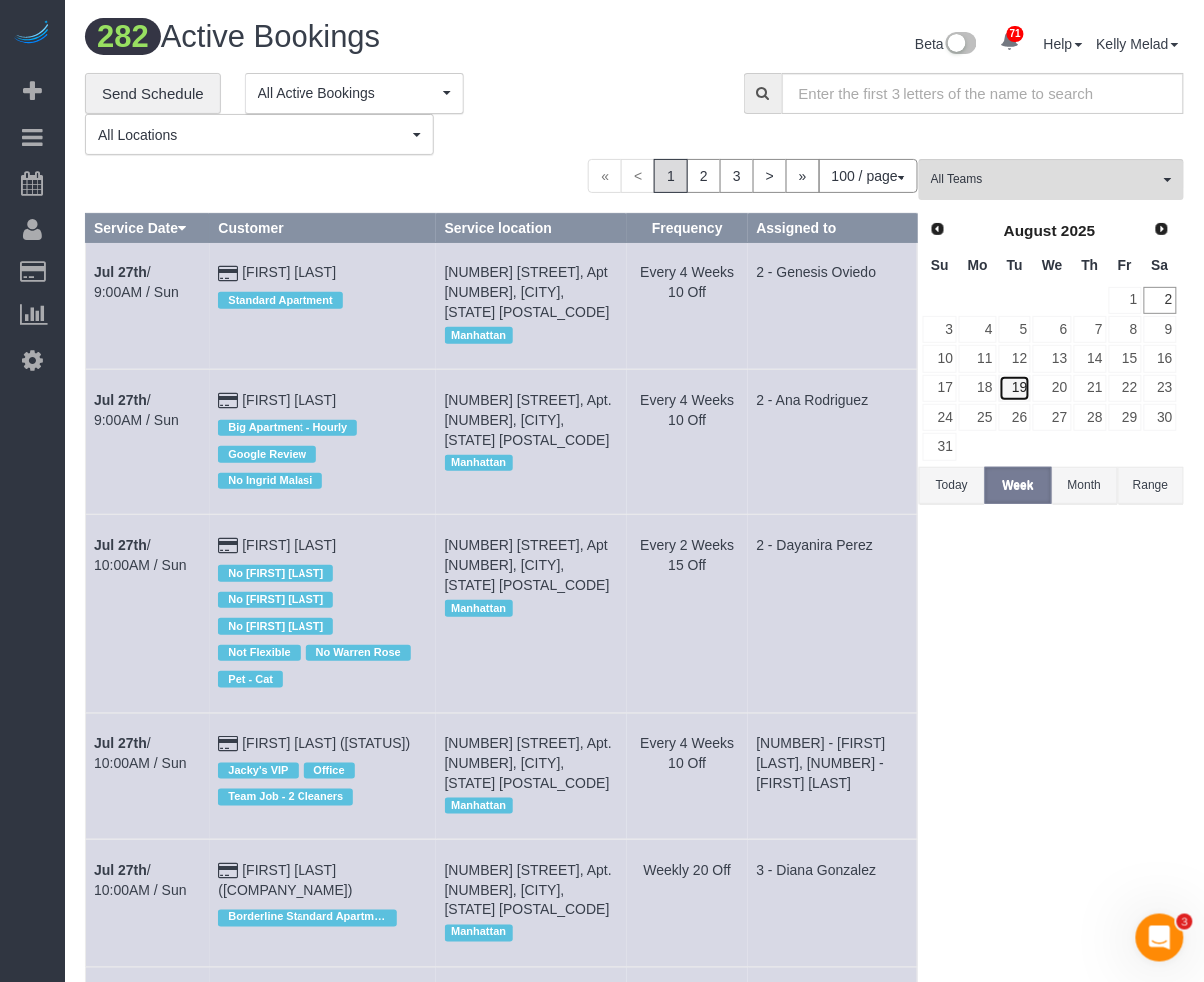 click on "19" at bounding box center [1015, 388] 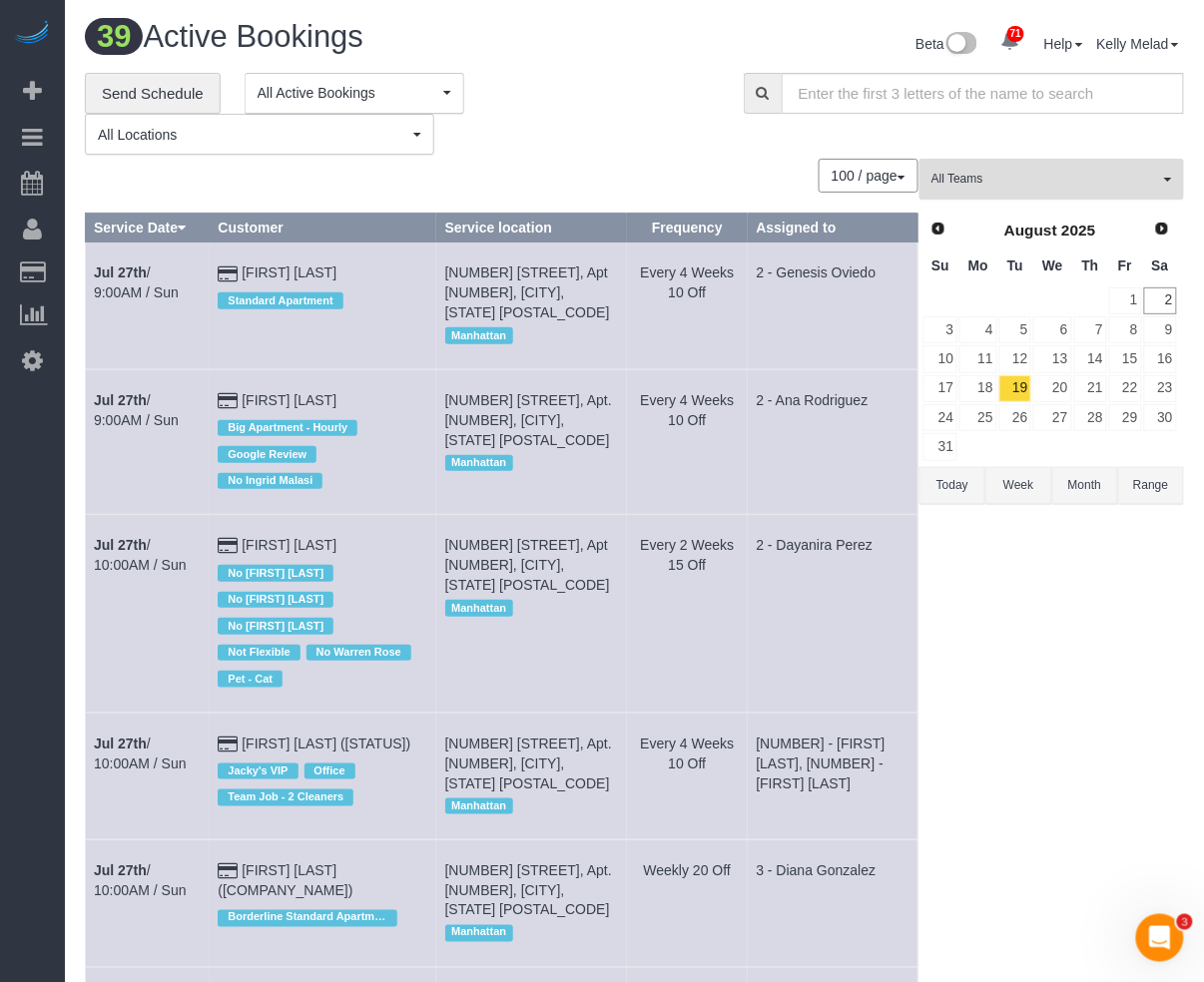click on "All Teams" at bounding box center (1051, 179) 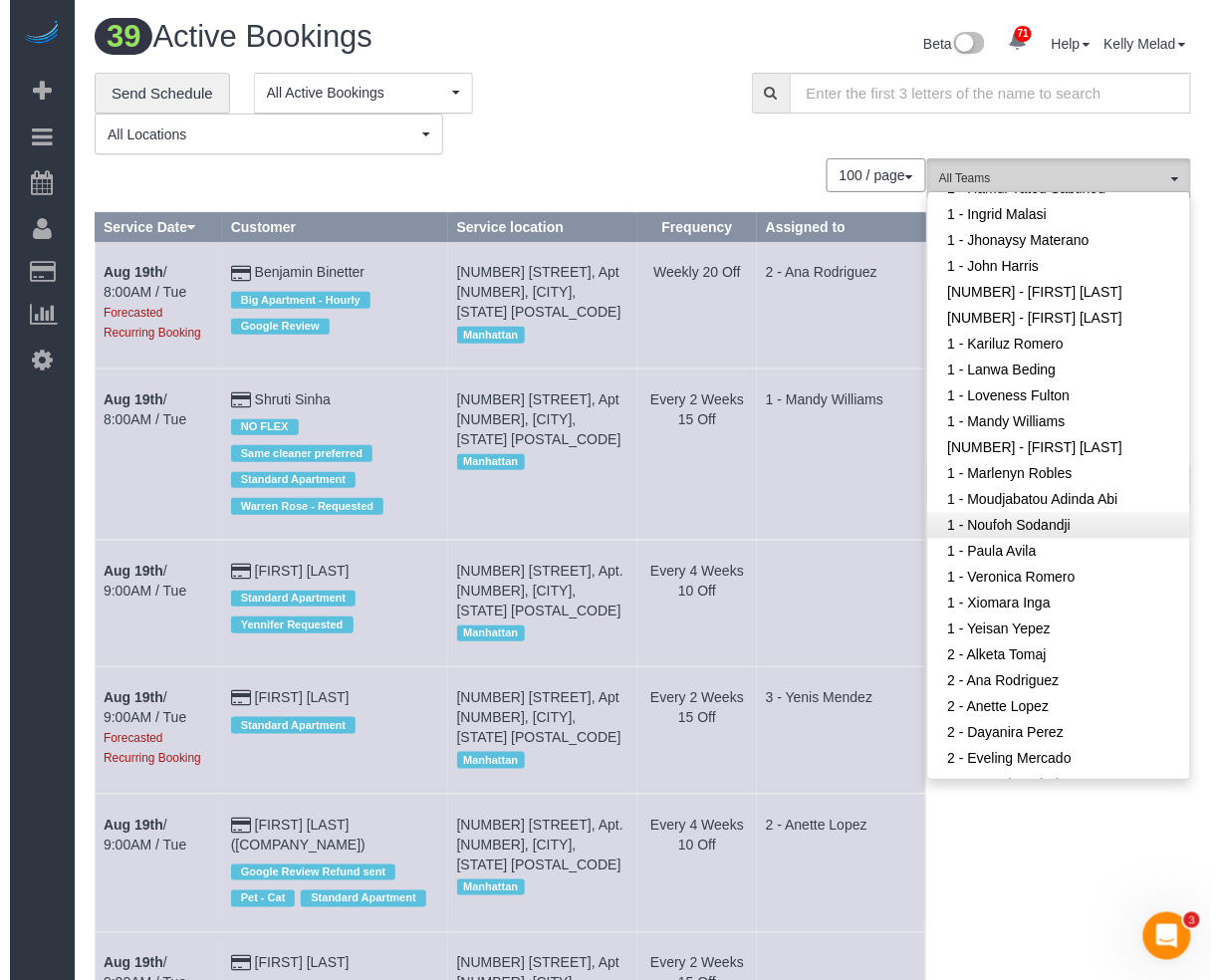 scroll, scrollTop: 929, scrollLeft: 0, axis: vertical 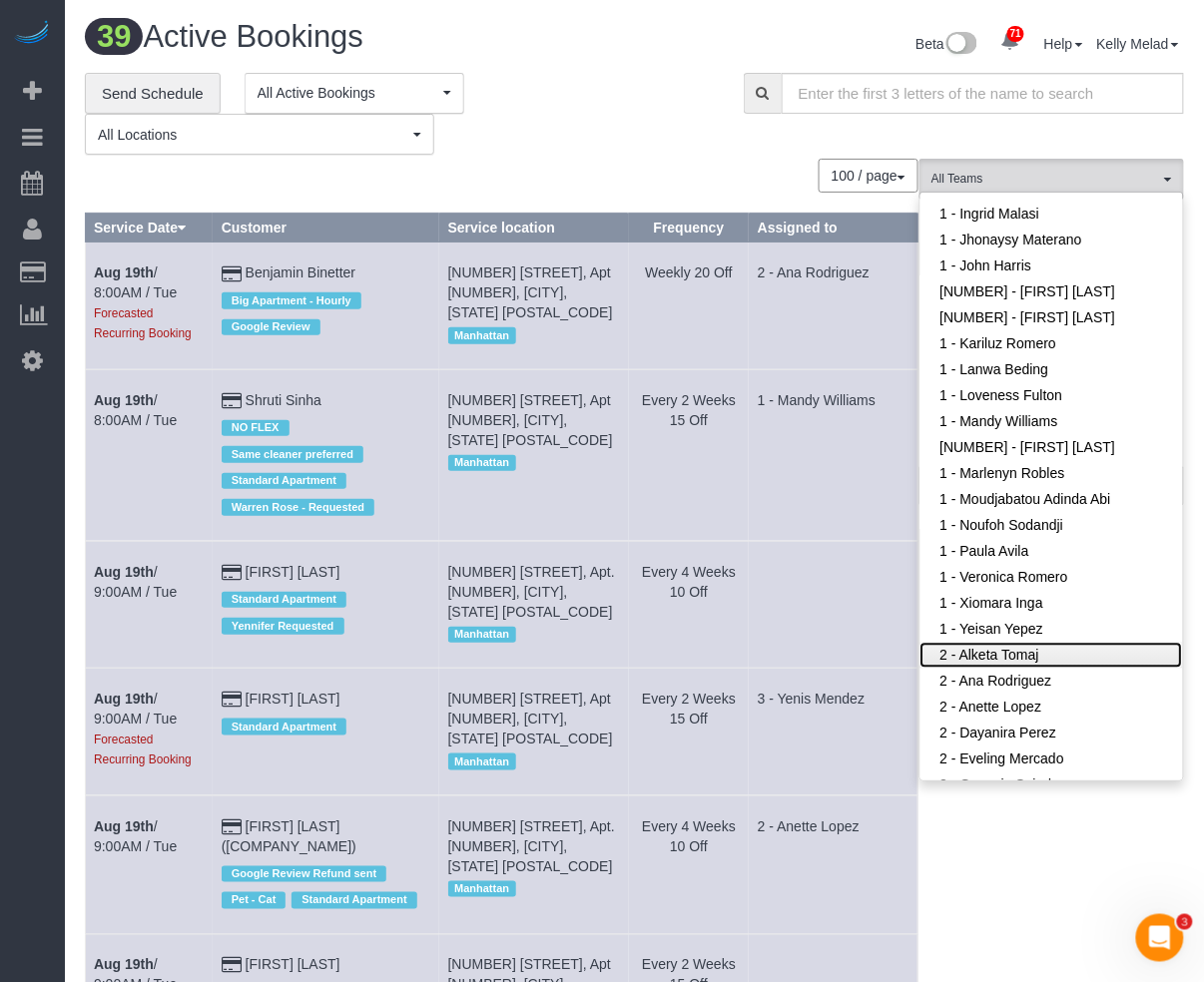 click on "2 - Alketa Tomaj" at bounding box center [1051, 656] 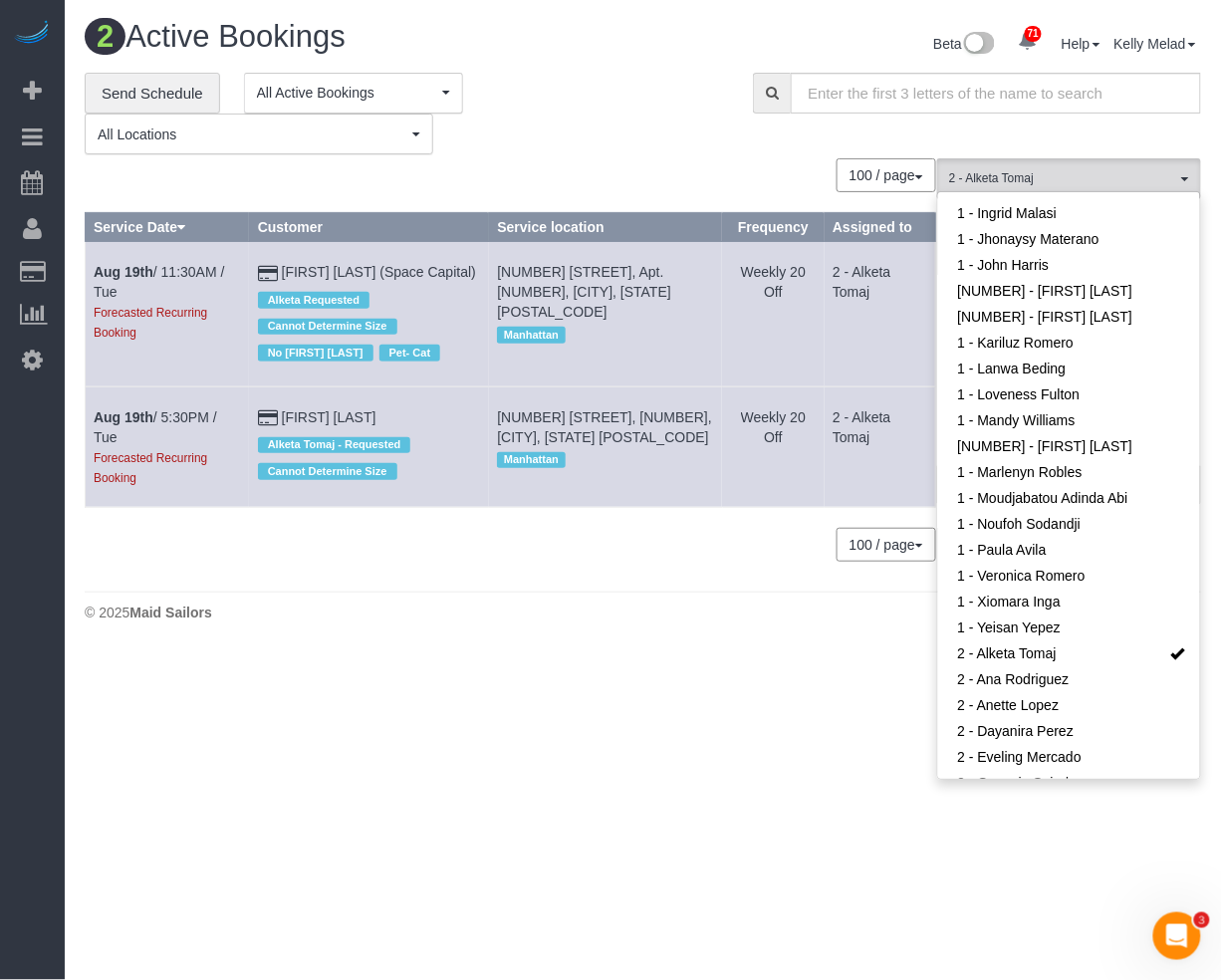 click on "[NUMBER] Active Bookings
Beta
[NUMBER]
Your Notifications
You have [NUMBER] alerts
×
You have [NUMBER]  to charge for [MONTH]/[NUMBER]/[YEAR]
×
You have [NUMBER]  to charge for [MONTH]/[NUMBER]/[YEAR]
×
You have [NUMBER]  to charge for [MONTH]/[NUMBER]/[YEAR]
×
×" at bounding box center (642, 326) 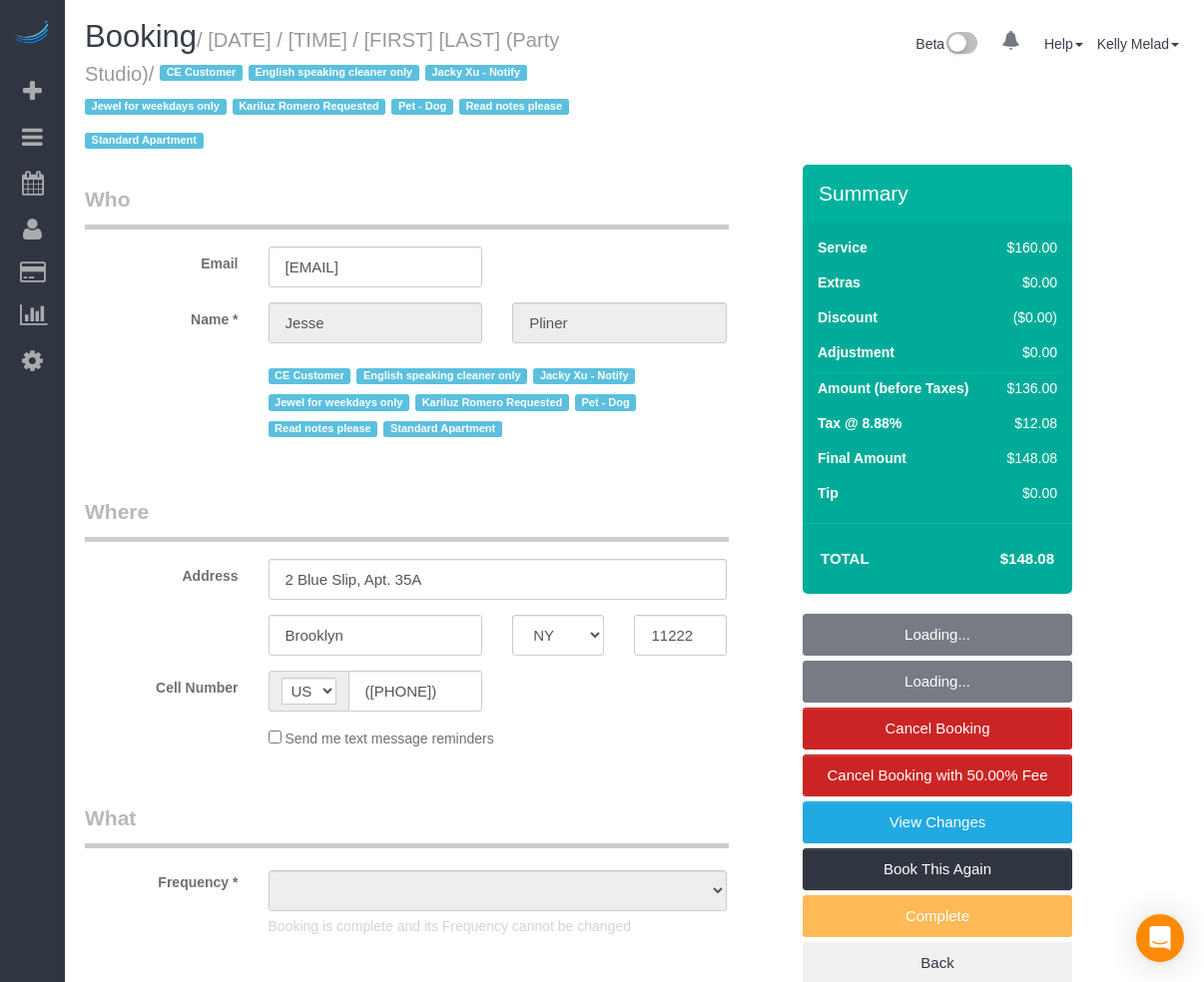 select on "NY" 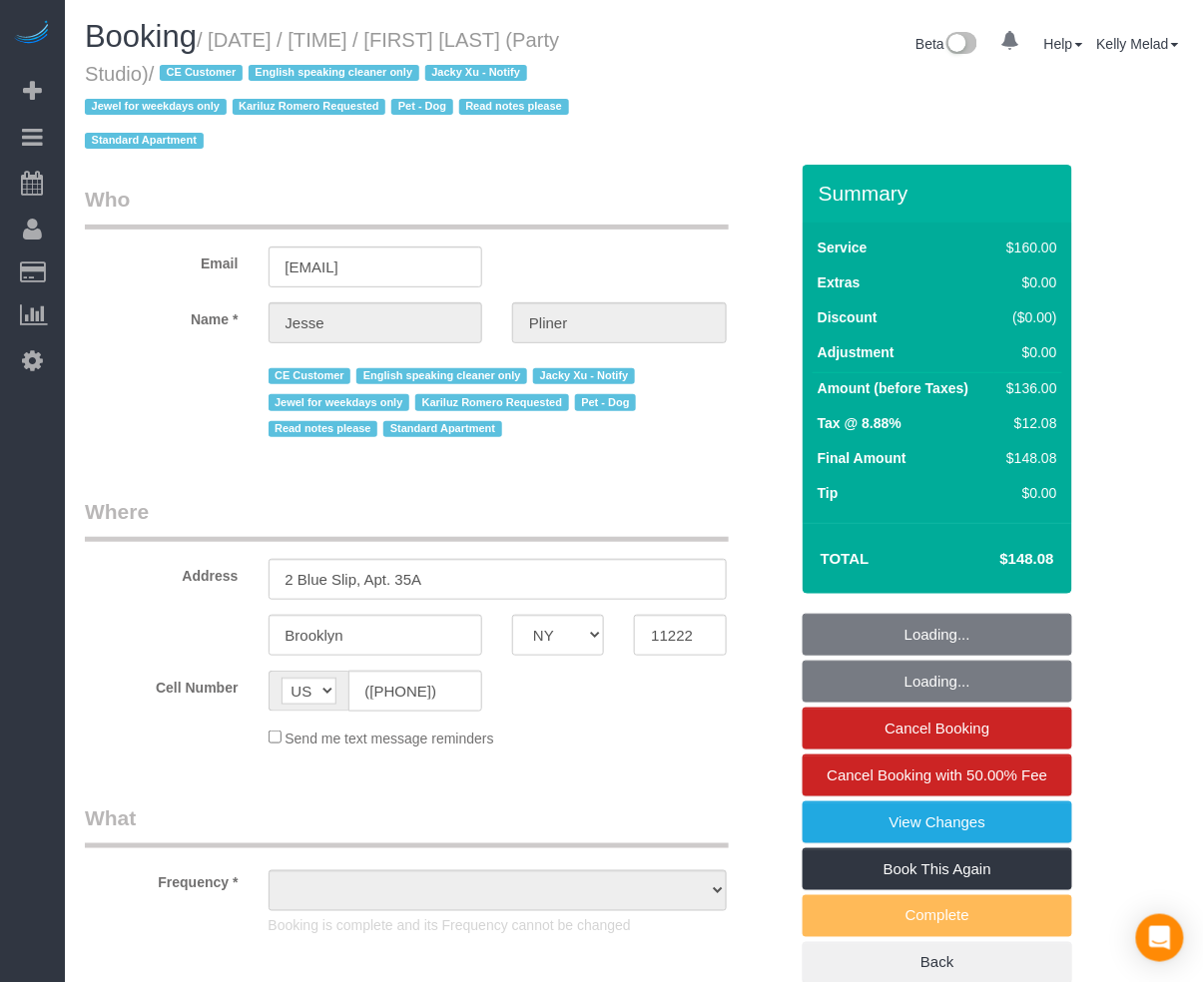 select on "number:89" 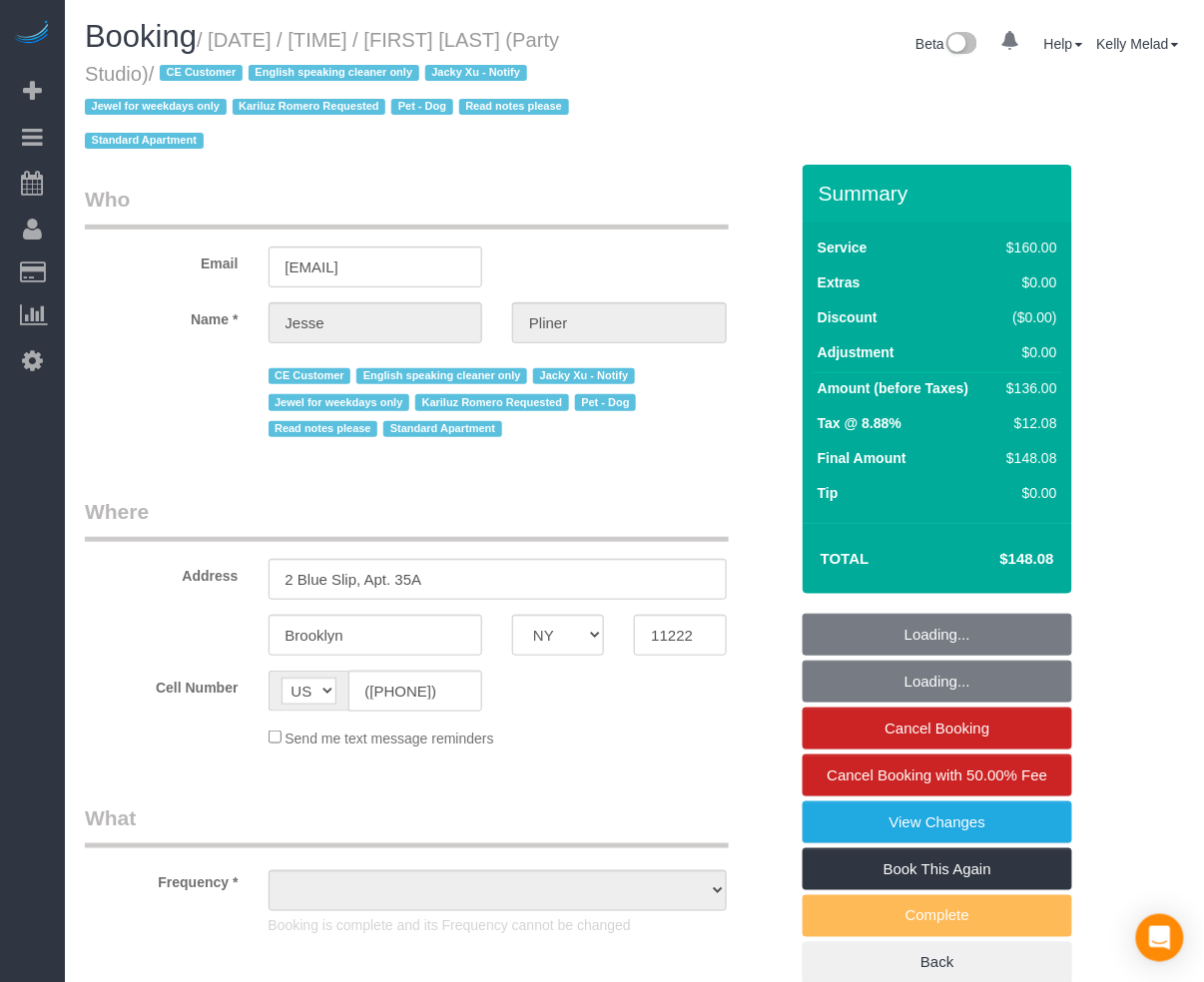 select on "number:90" 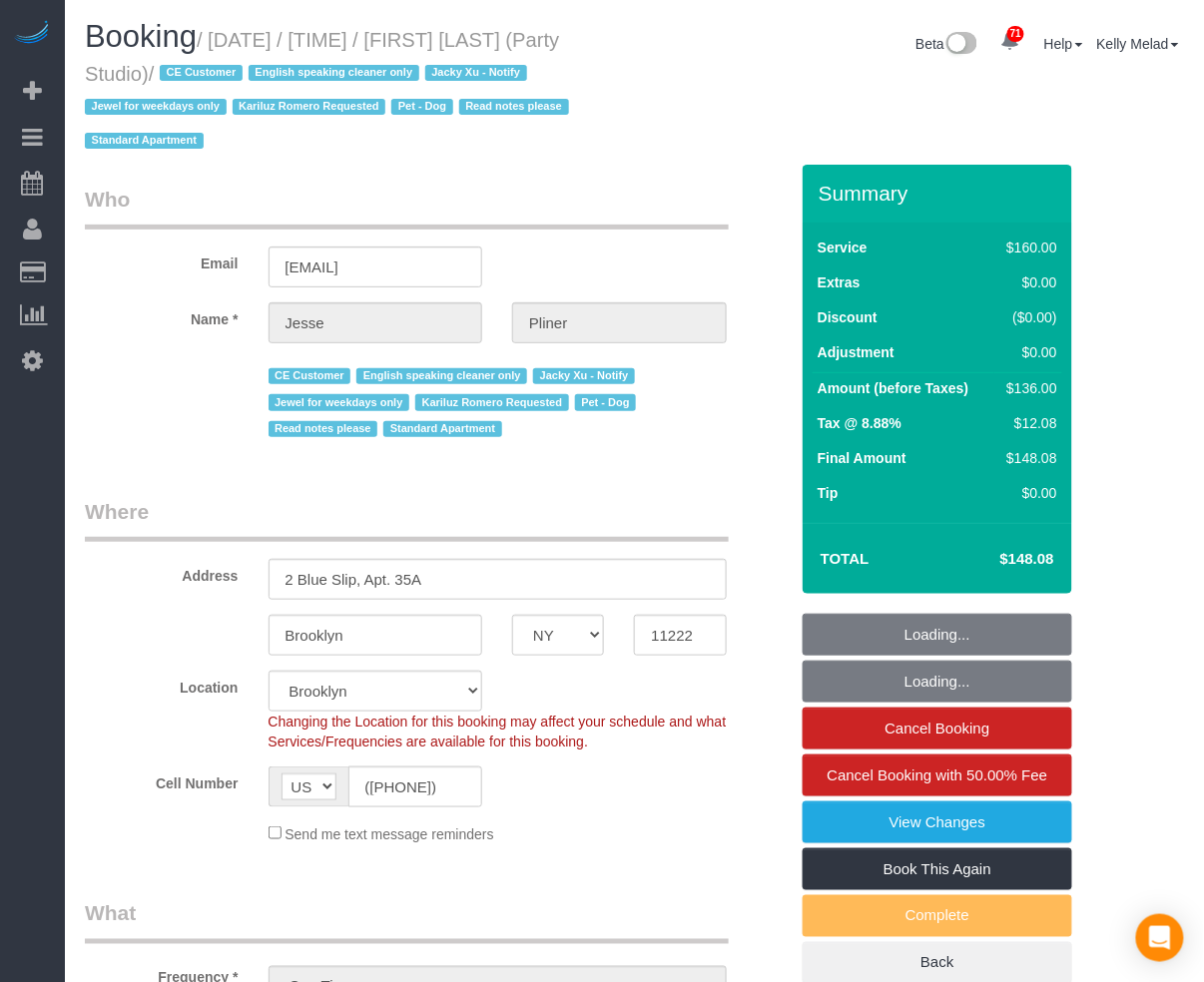 select on "object:1551" 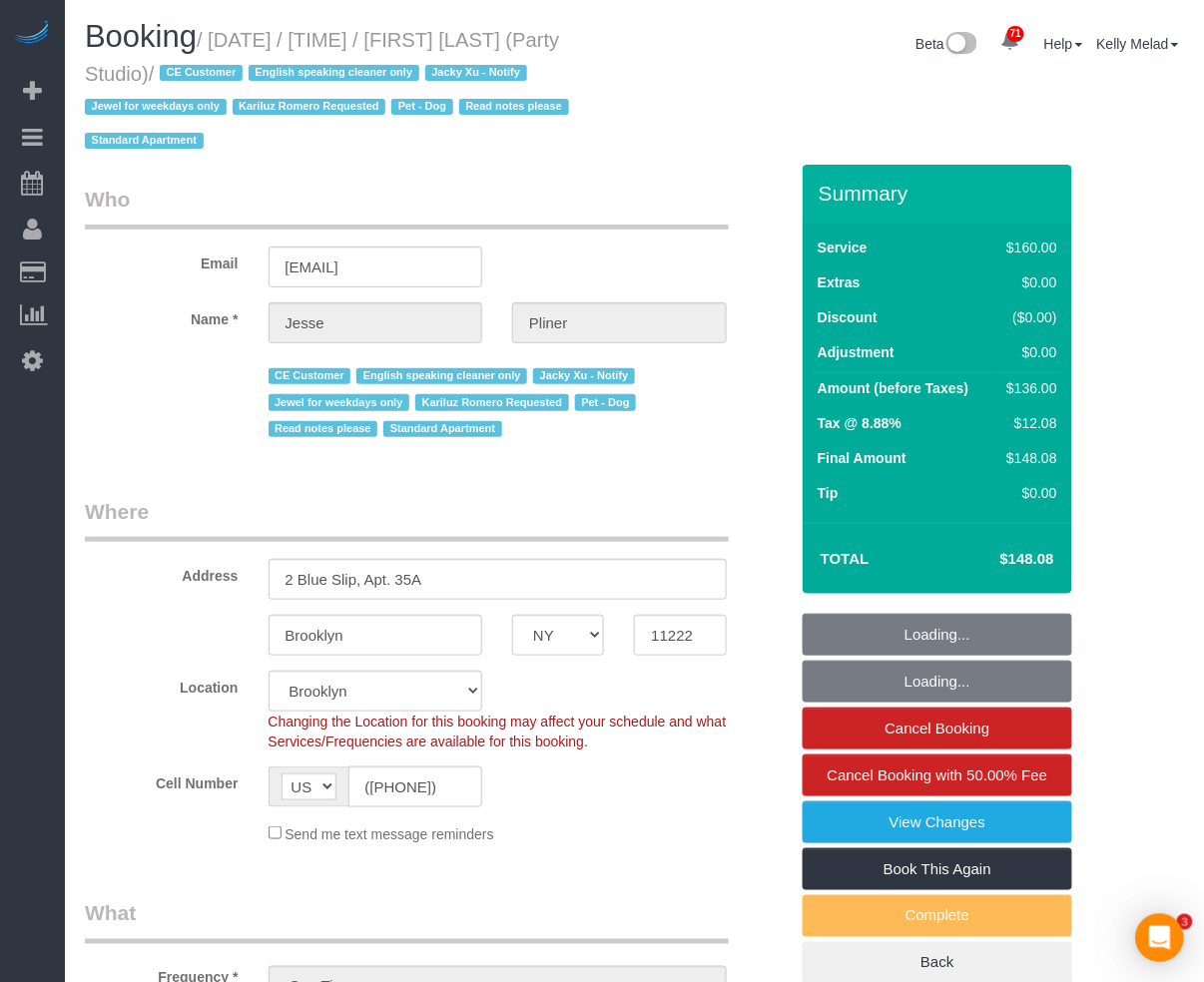 scroll, scrollTop: 0, scrollLeft: 0, axis: both 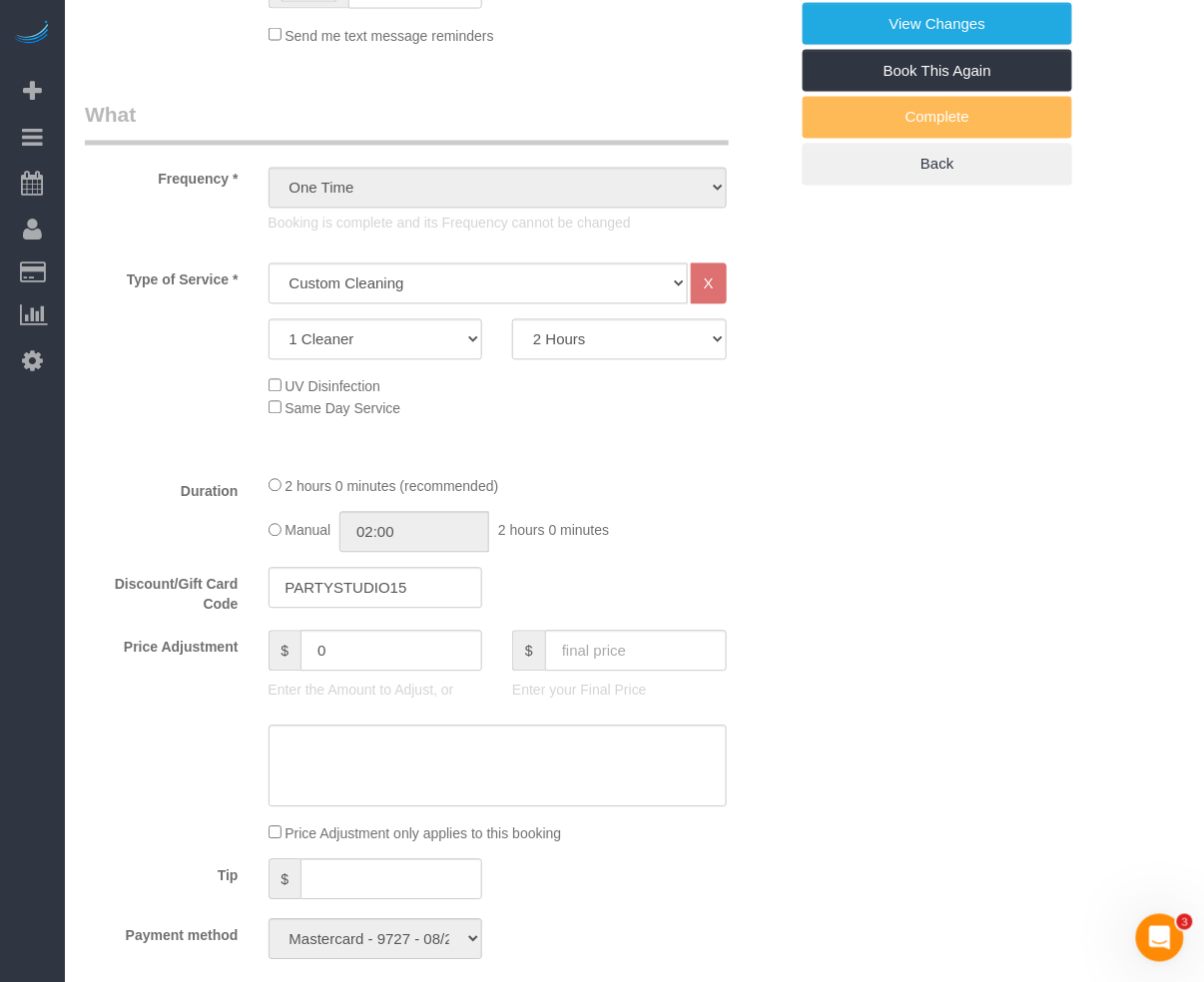 click on "Email
[EMAIL]
Name *
[FIRST]
[LAST]
CE Customer
English speaking cleaner only
Jacky Xu - Notify
Jewel for weekdays only
Kariluz Romero Requested
Pet - Dog
Read notes please
Standard Apartment
Where
Address
2 [STREET], Apt. [NUMBER]
[CITY]
AK
AL
AR
AZ
CA
CO
CT
DC
DE
FL
GA
HI
IA
ID
IL
IN" at bounding box center (634, 1023) 